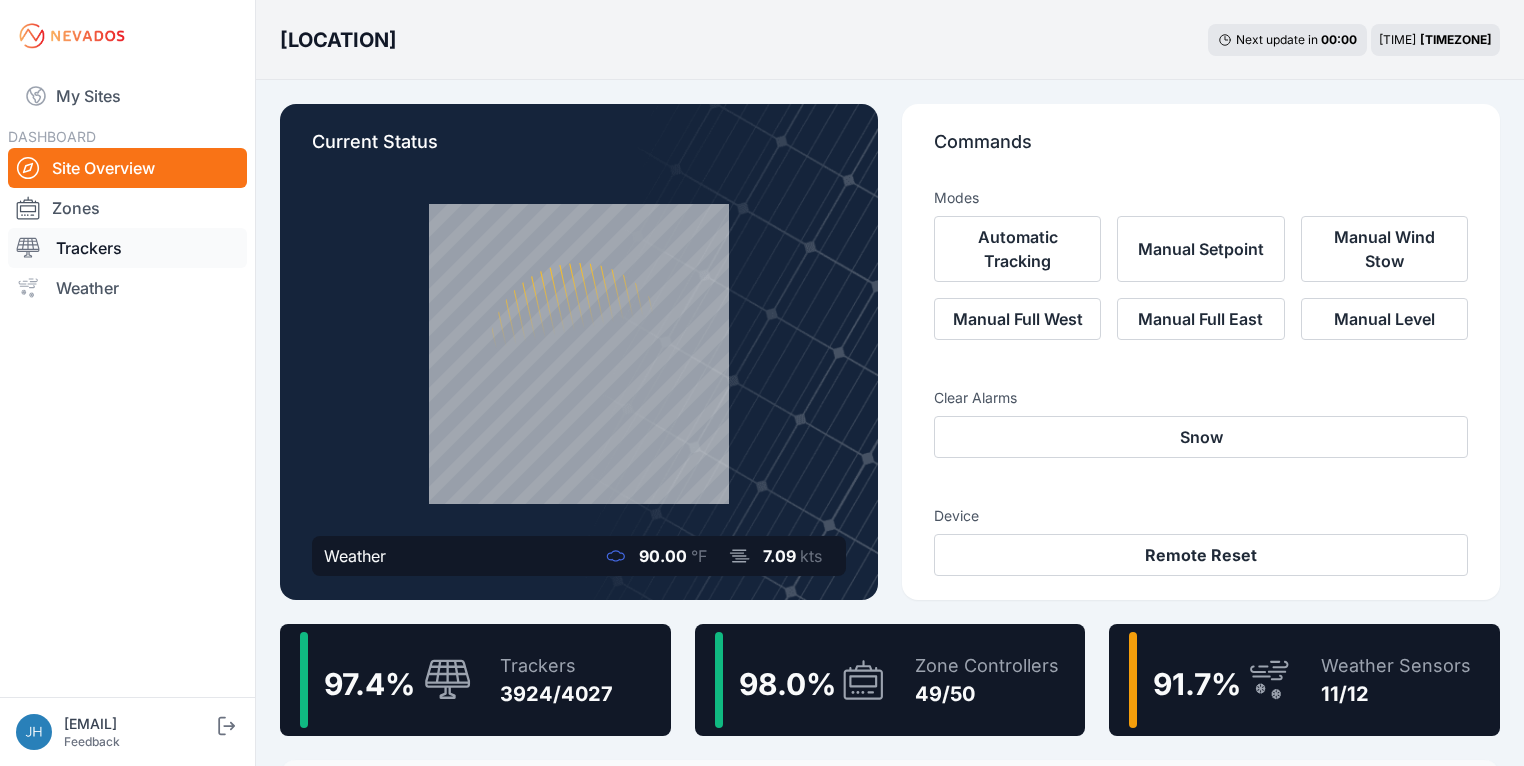 scroll, scrollTop: 0, scrollLeft: 0, axis: both 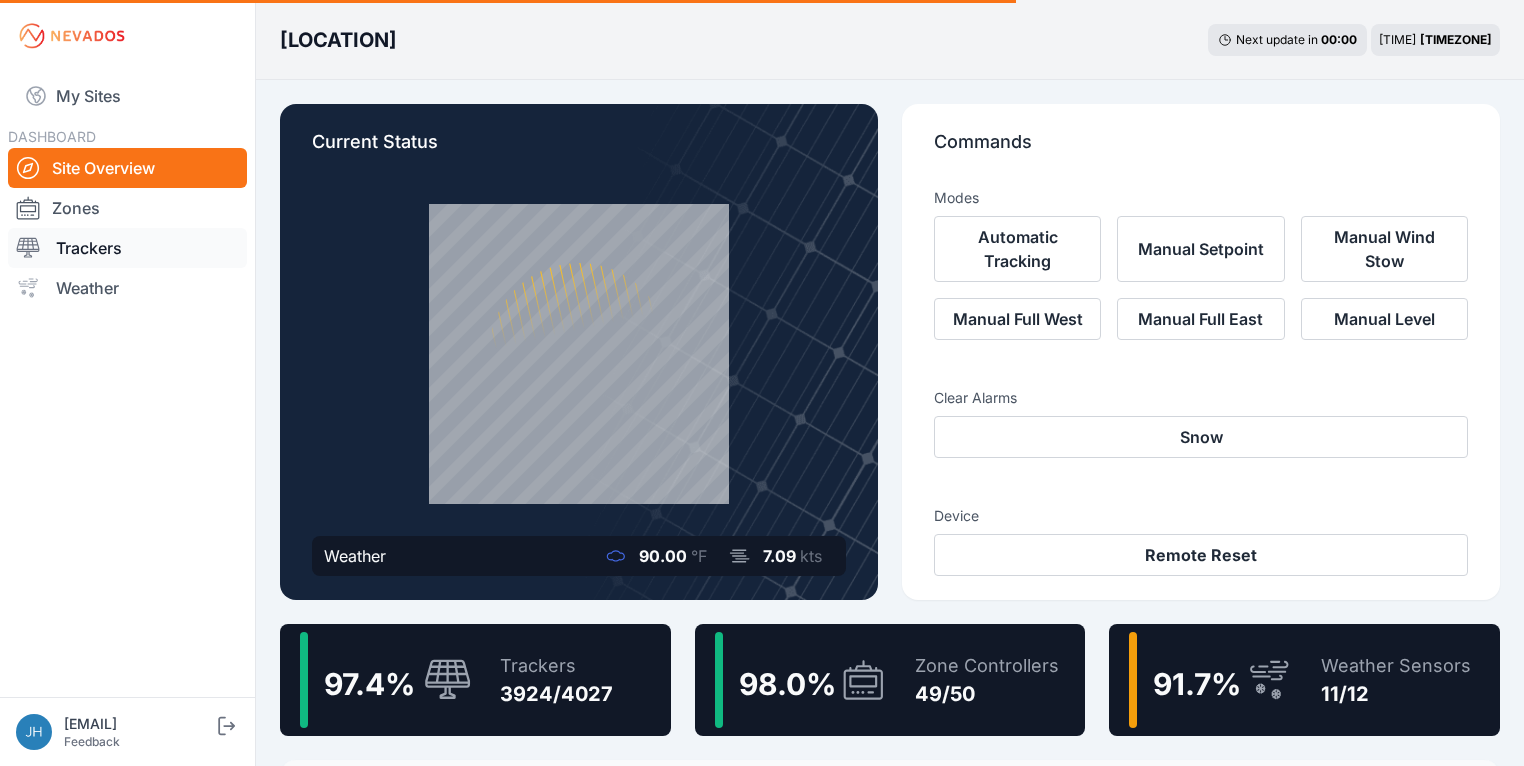 click on "Trackers" at bounding box center (127, 248) 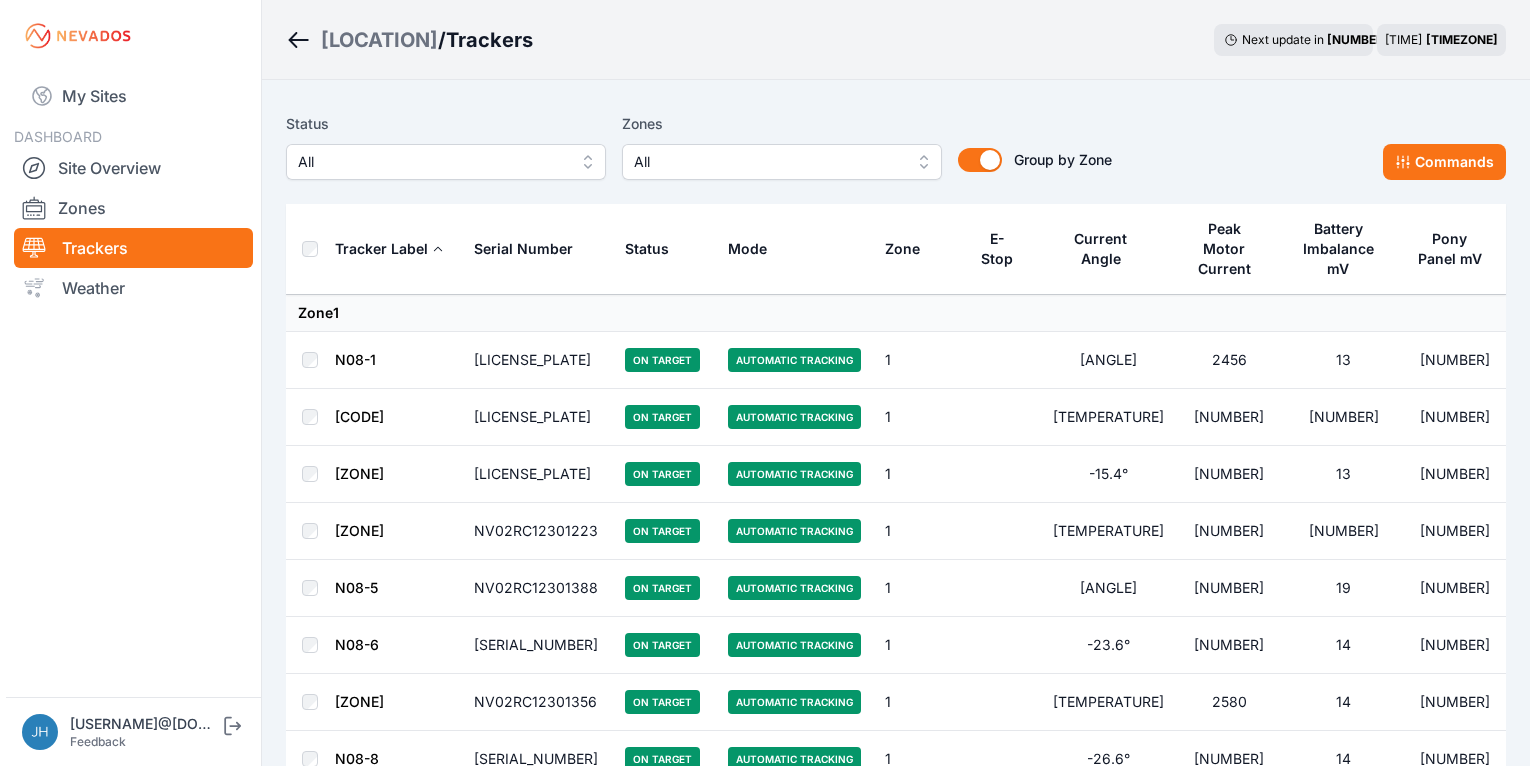 scroll, scrollTop: 0, scrollLeft: 0, axis: both 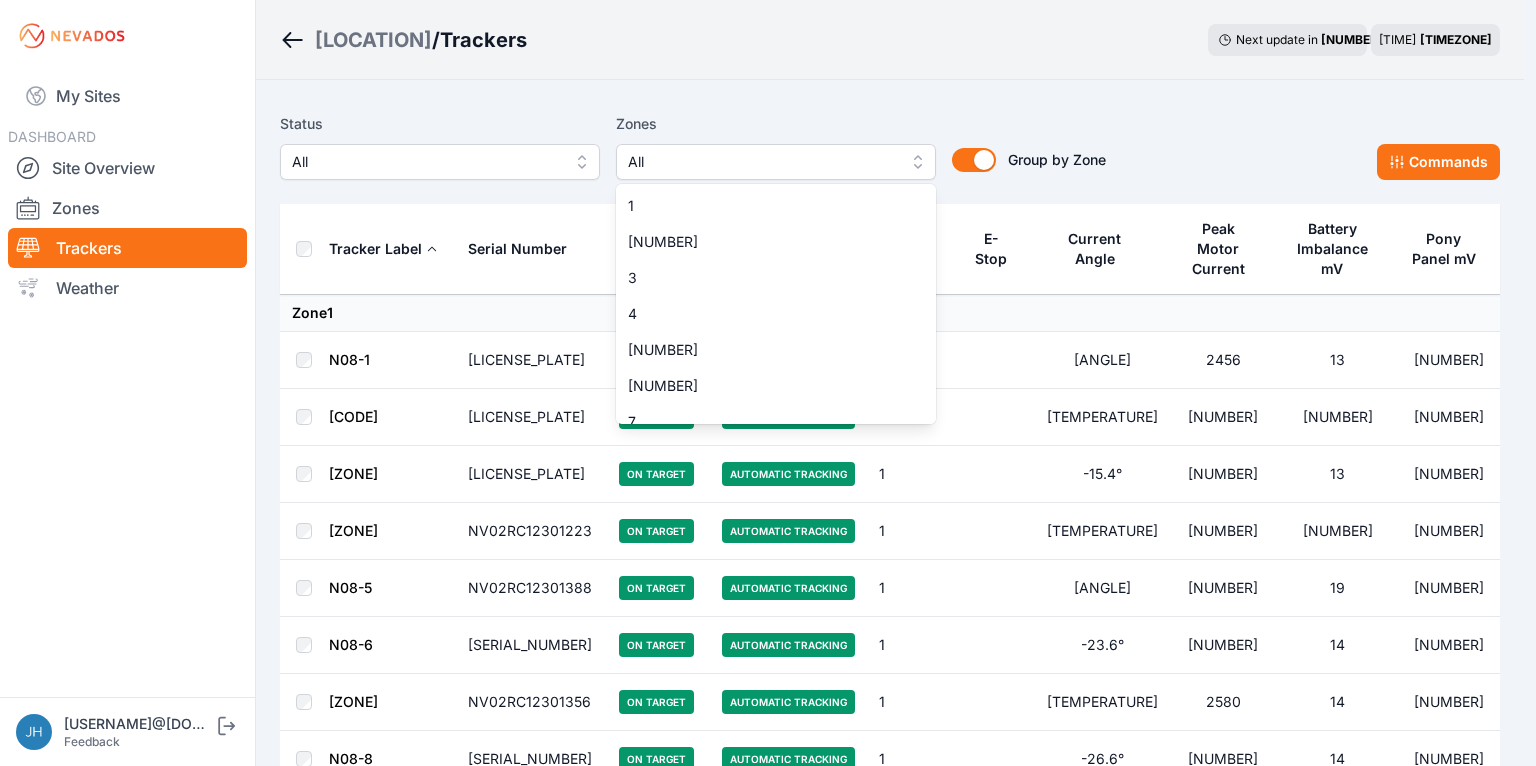 click on "All" at bounding box center [776, 162] 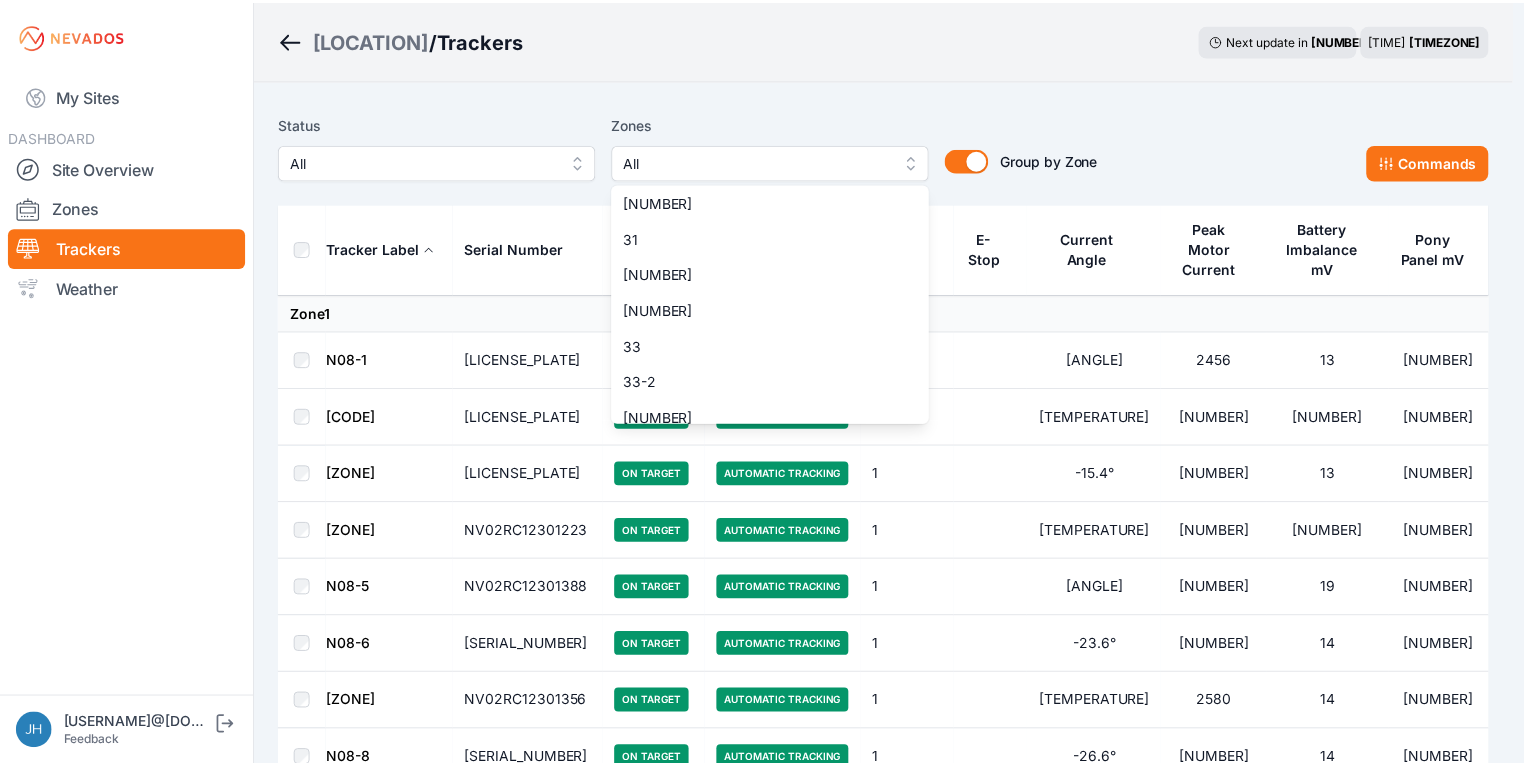 scroll, scrollTop: 1200, scrollLeft: 0, axis: vertical 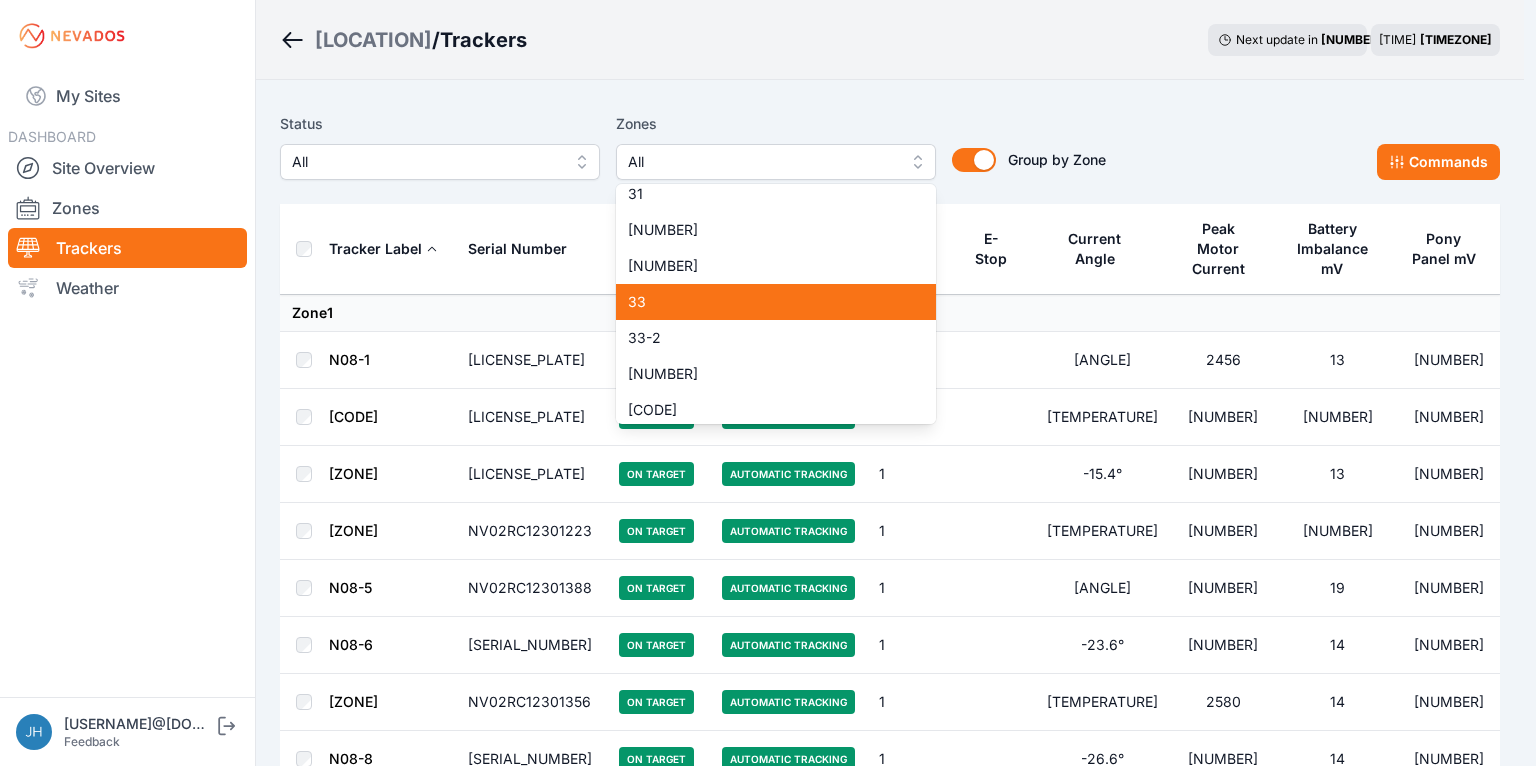 click on "33" at bounding box center (764, 302) 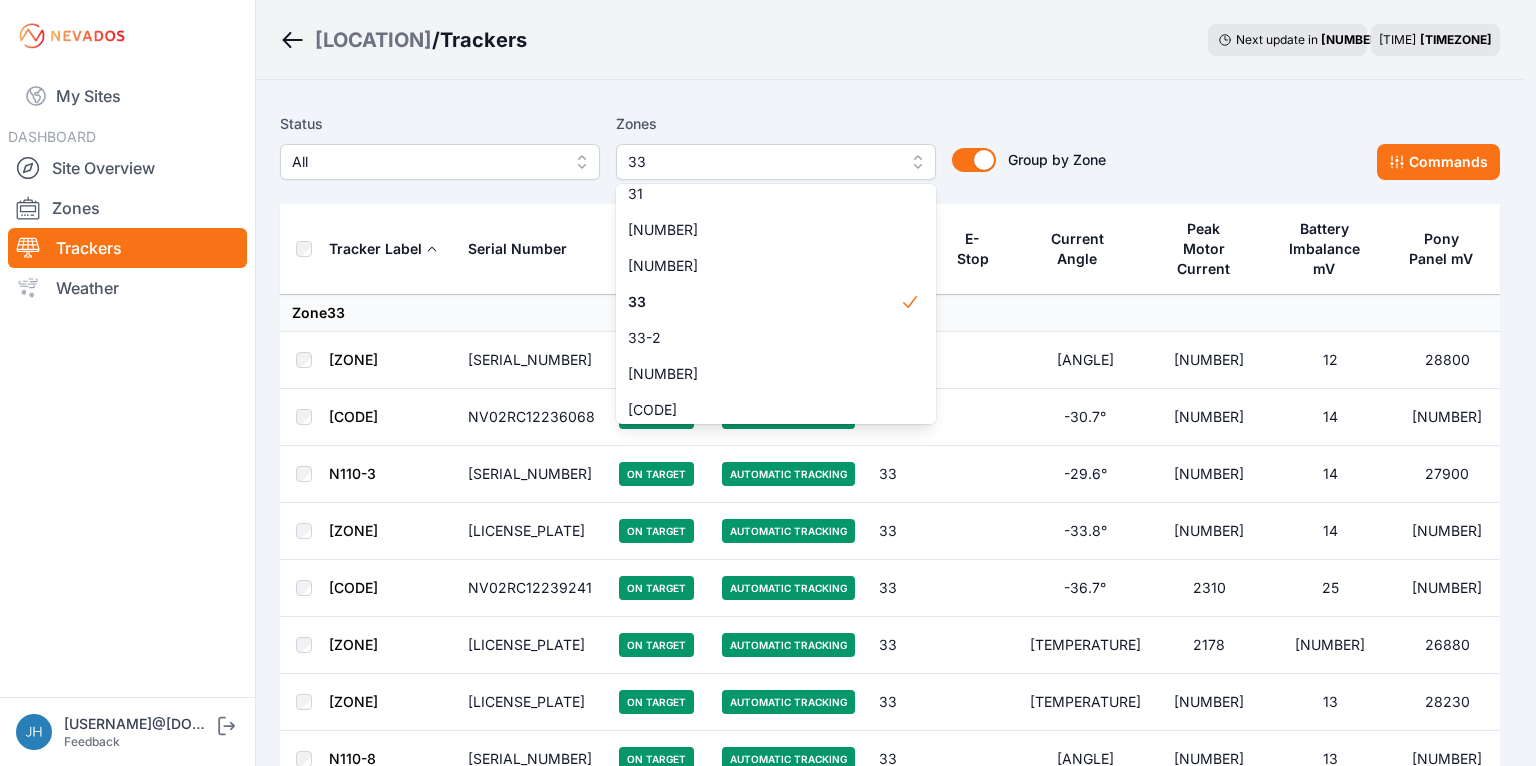 click on "Bartonsville  /  Trackers Next update in   04 : 09 07:26 AM EDT Status All Zones 33 1 2 3 4 5 6 7 8 9 10 11 11-2 12 13 14 15 16 17 18 18-2 19 19-2 20 21 22 23 24 25 26 27 28 29 30 31 32 32-2 33 33-2 34 34-2 35 35-2 36 37 37-2 38 38-2 39 40 41 Group by Zone Group by Zone Commands Tracker Label Serial Number Status Mode Zone E-Stop Current Angle Peak Motor Current Battery Imbalance mV Pony Panel mV Zone  33 N110-1 NV02RC12239093 On Target Automatic Tracking 33 -33.6° 1865 12 28800 N110-2 NV02RC12236068 On Target Automatic Tracking 33 -30.7° 2170 14 28540 N110-3 NV02RC12239095 On Target Automatic Tracking 33 -29.6° 2115 14 27900 N110-4 NV02RC12239244 On Target Automatic Tracking 33 -33.8° 2269 14 28680 N110-5 NV02RC12239241 On Target Automatic Tracking 33 -36.7° 2310 25 28420 N110-6 NV02RC12239242 On Target Automatic Tracking 33 -32.8° 2178 20 26880 N110-7 NV02RC12239243 On Target Automatic Tracking 33 -32.7° 2121 13 28230 N110-8 NV02RC12239245 On Target Automatic Tracking 33 -35.6° 2304 13 28400 33 19" at bounding box center (762, 0) 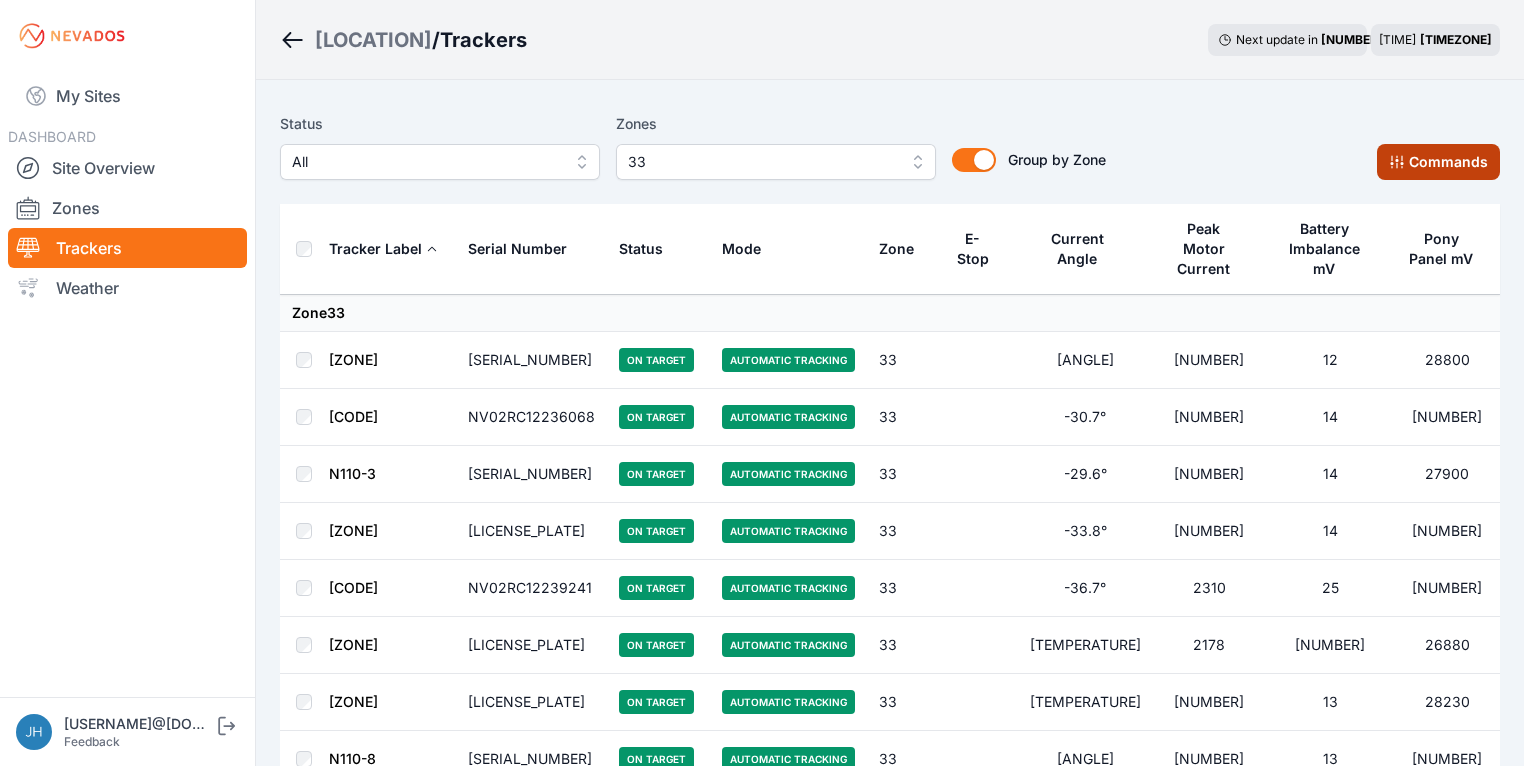 click on "Commands" at bounding box center (1438, 162) 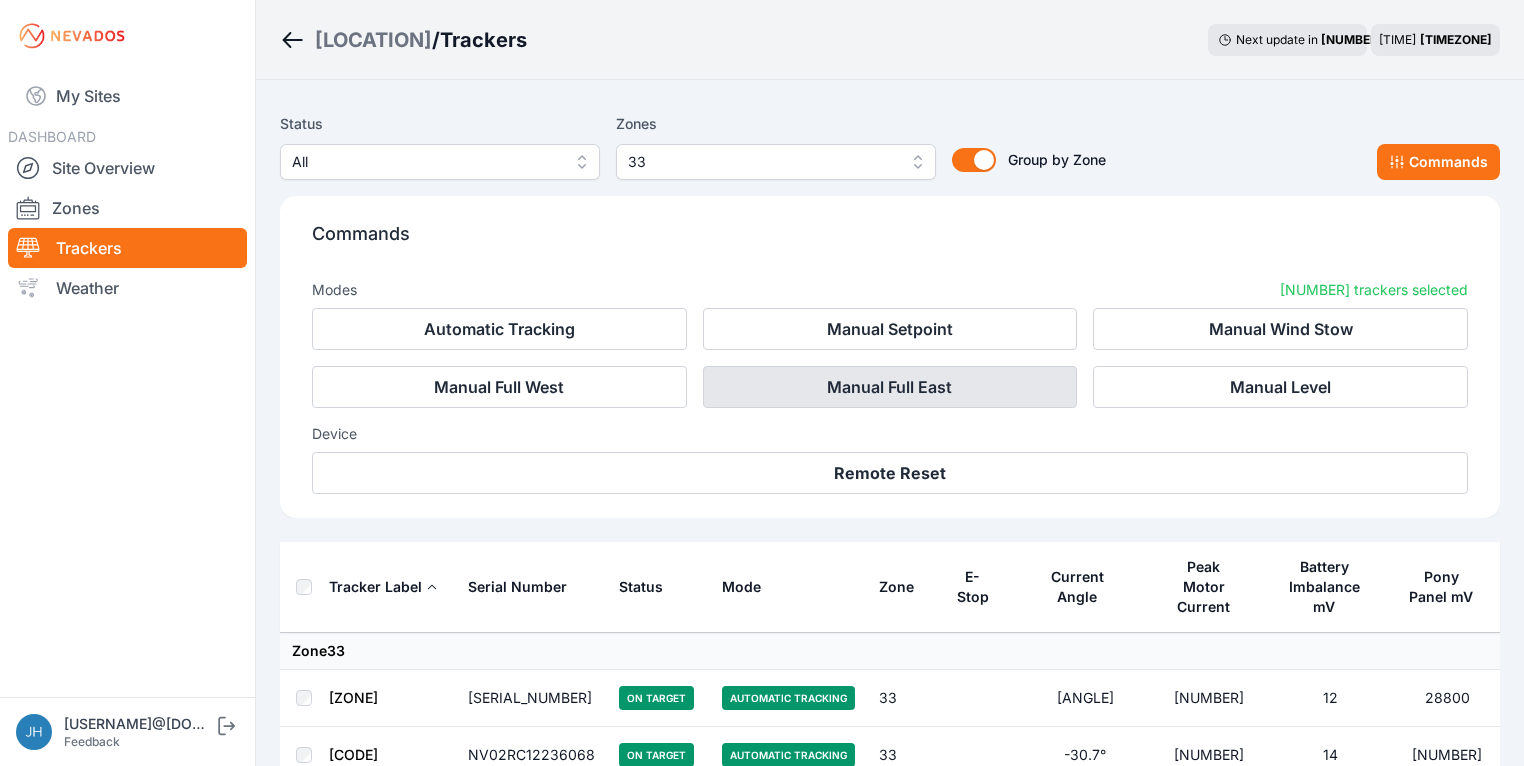 click on "Manual Full East" at bounding box center (890, 387) 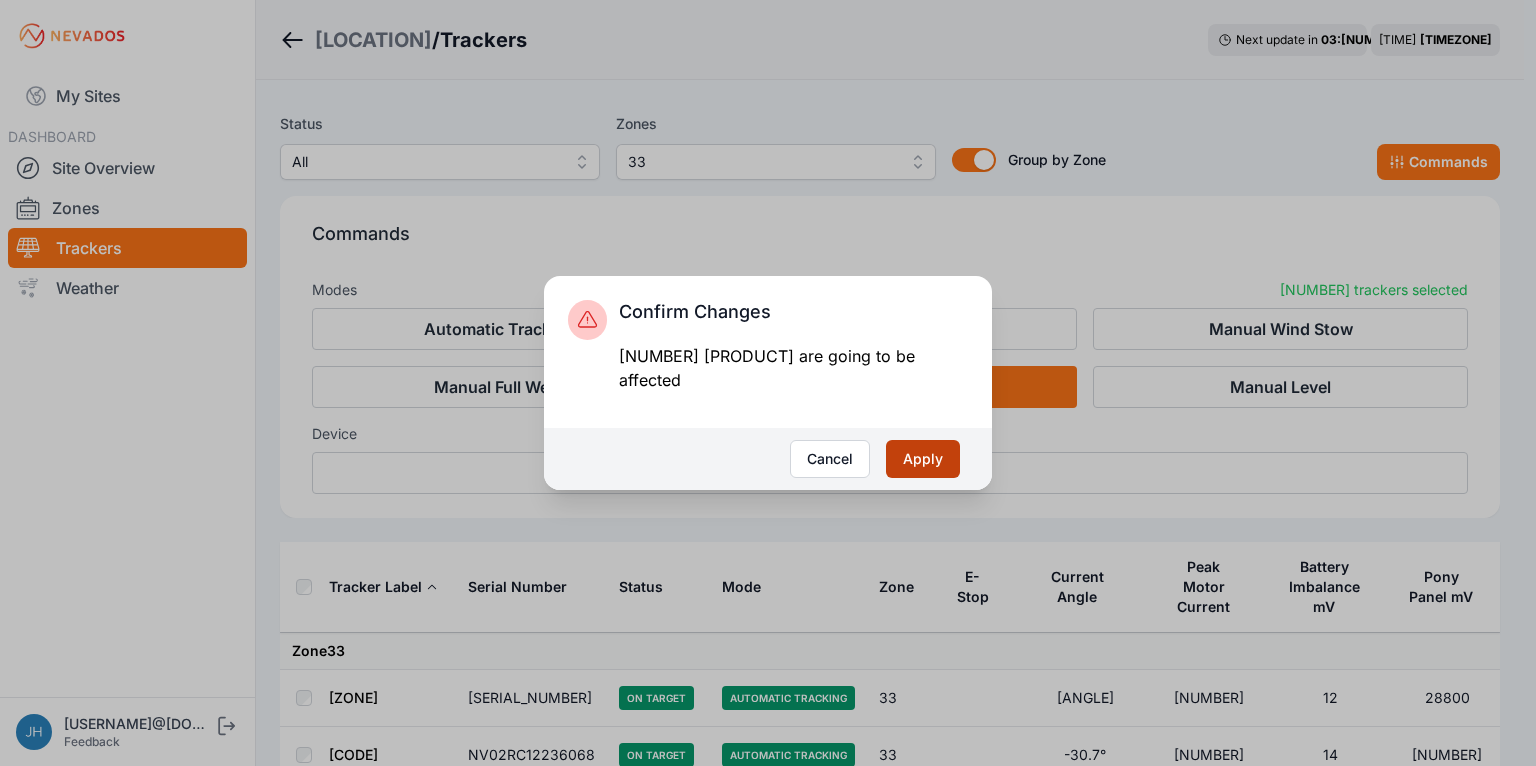 click on "Apply" at bounding box center (923, 459) 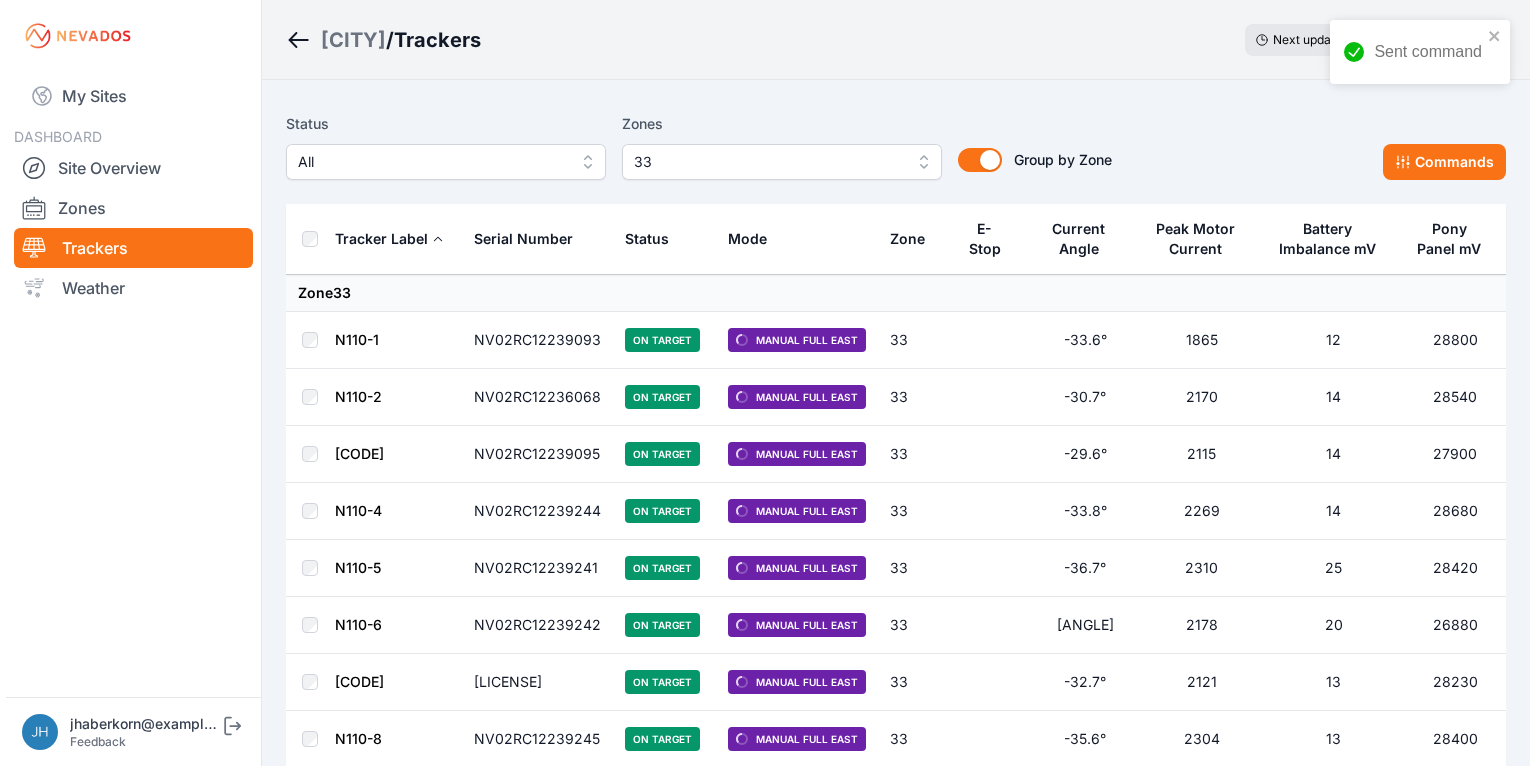 scroll, scrollTop: 0, scrollLeft: 0, axis: both 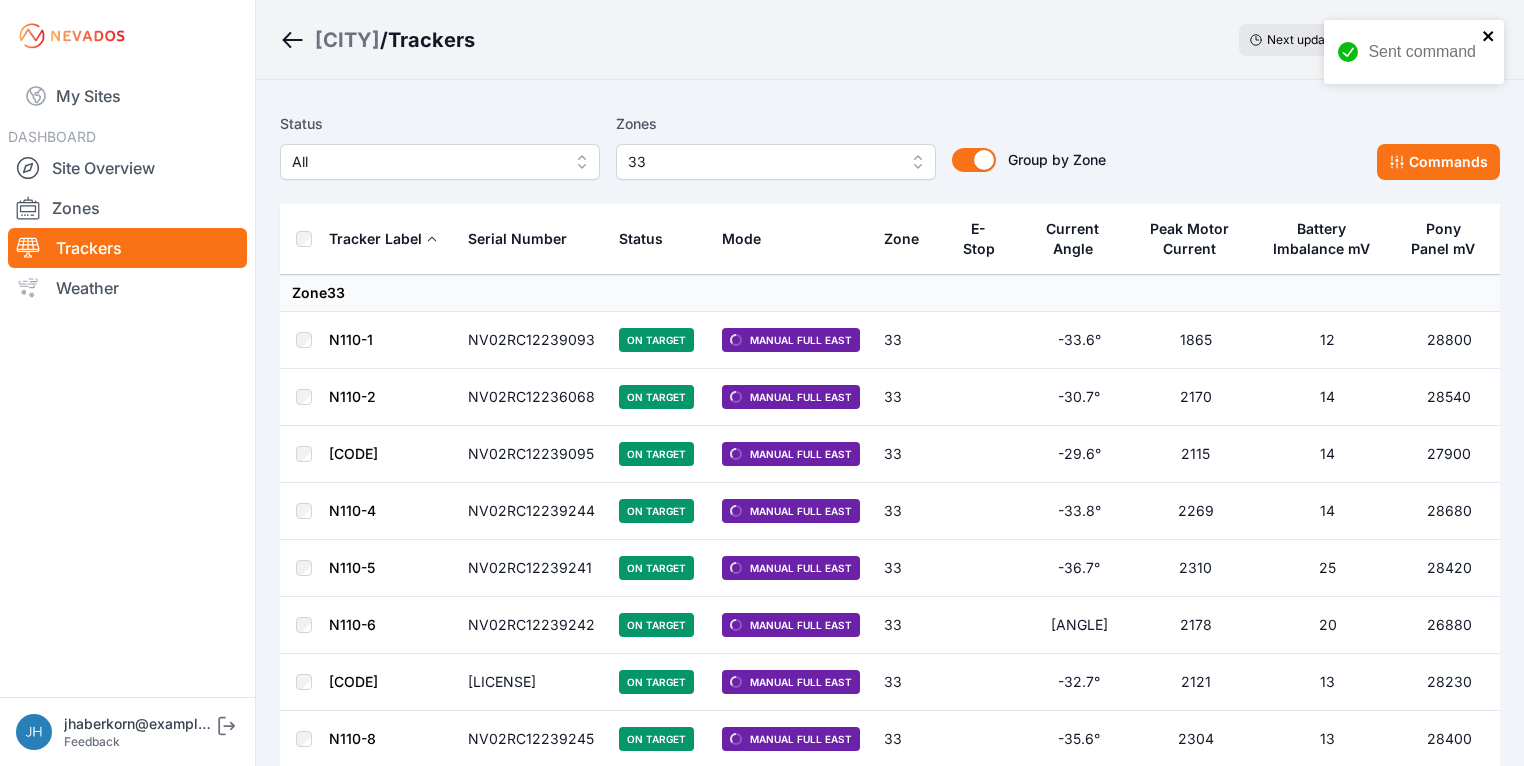 click at bounding box center [1489, 36] 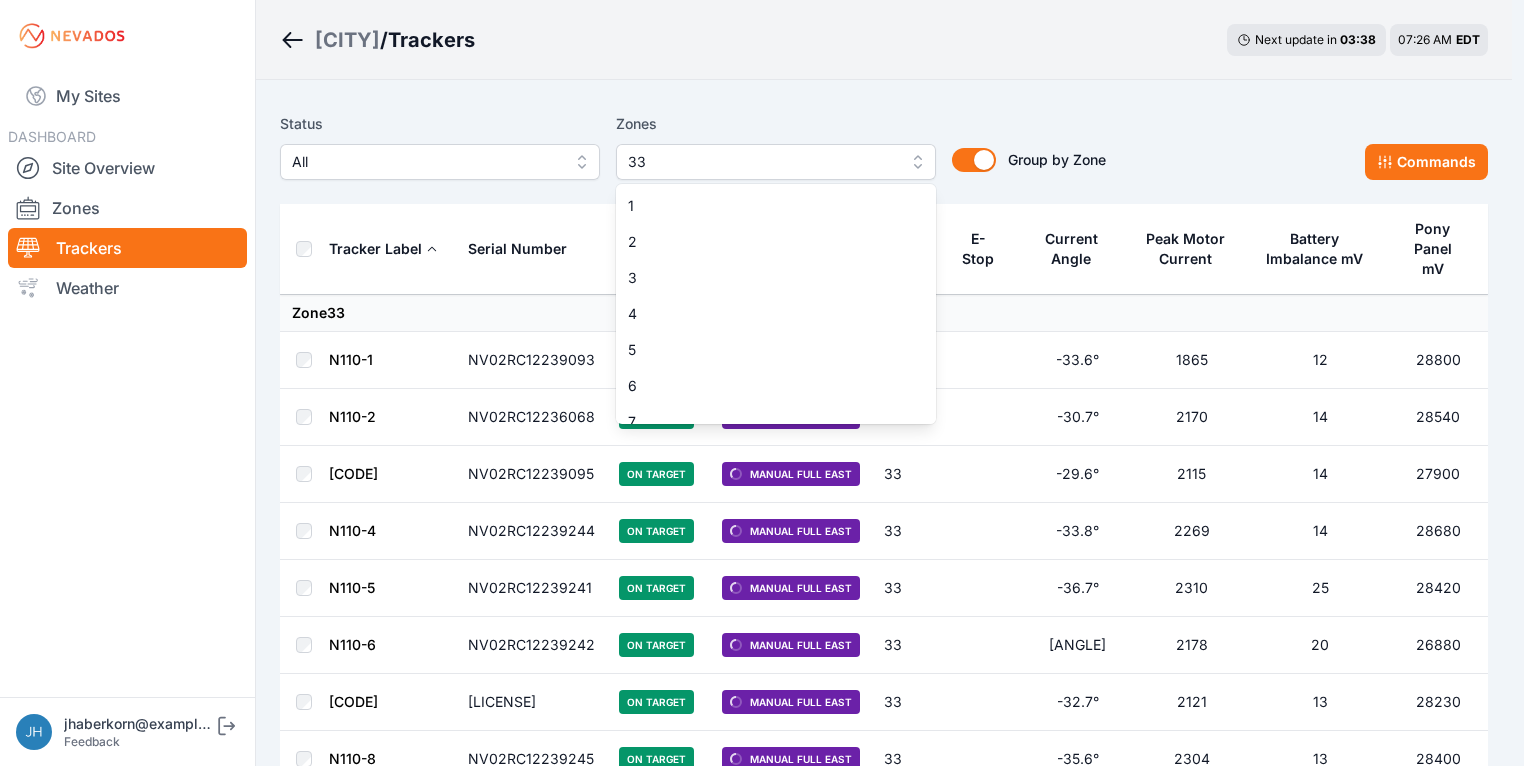 click on "33" at bounding box center (776, 162) 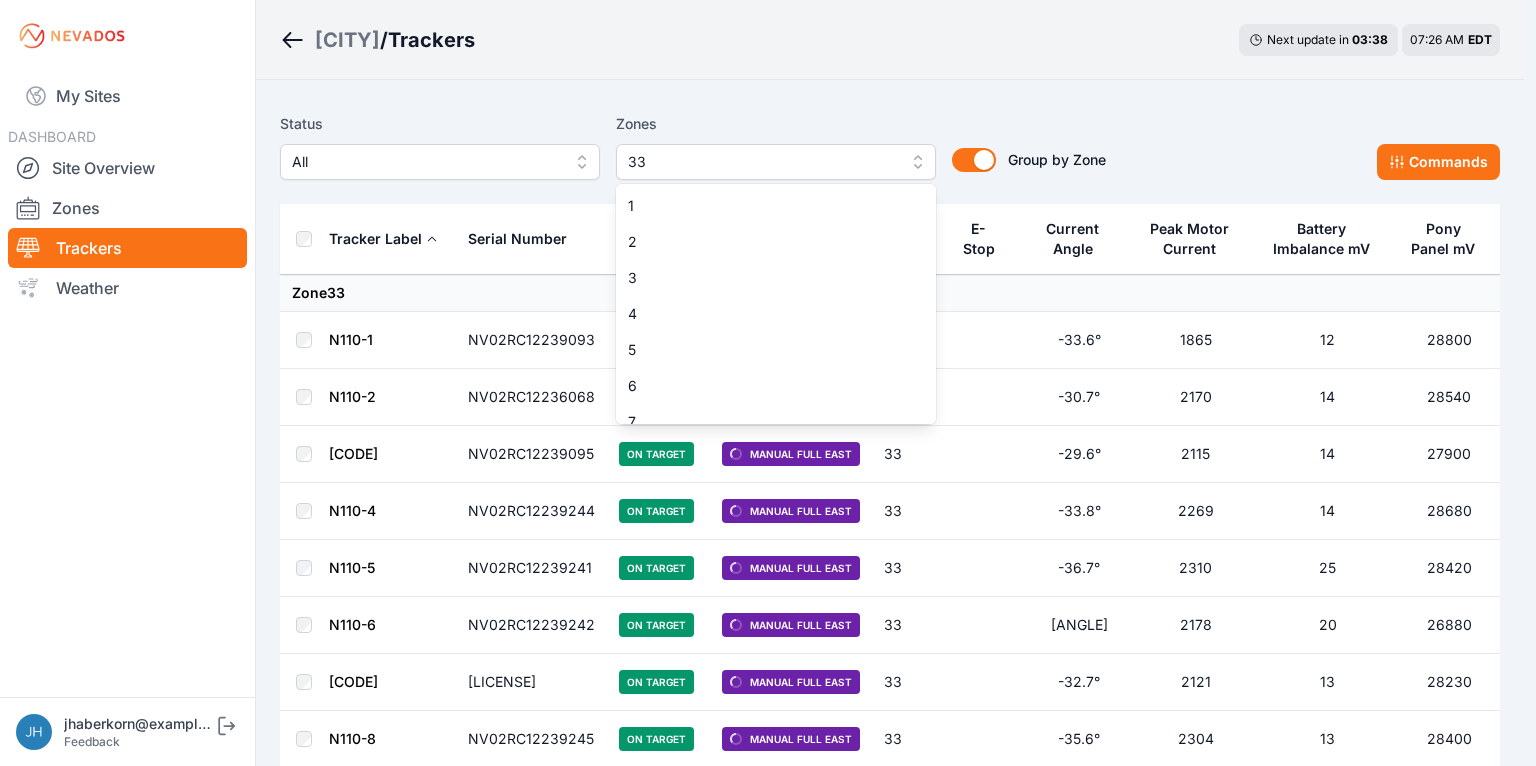 scroll, scrollTop: 1096, scrollLeft: 0, axis: vertical 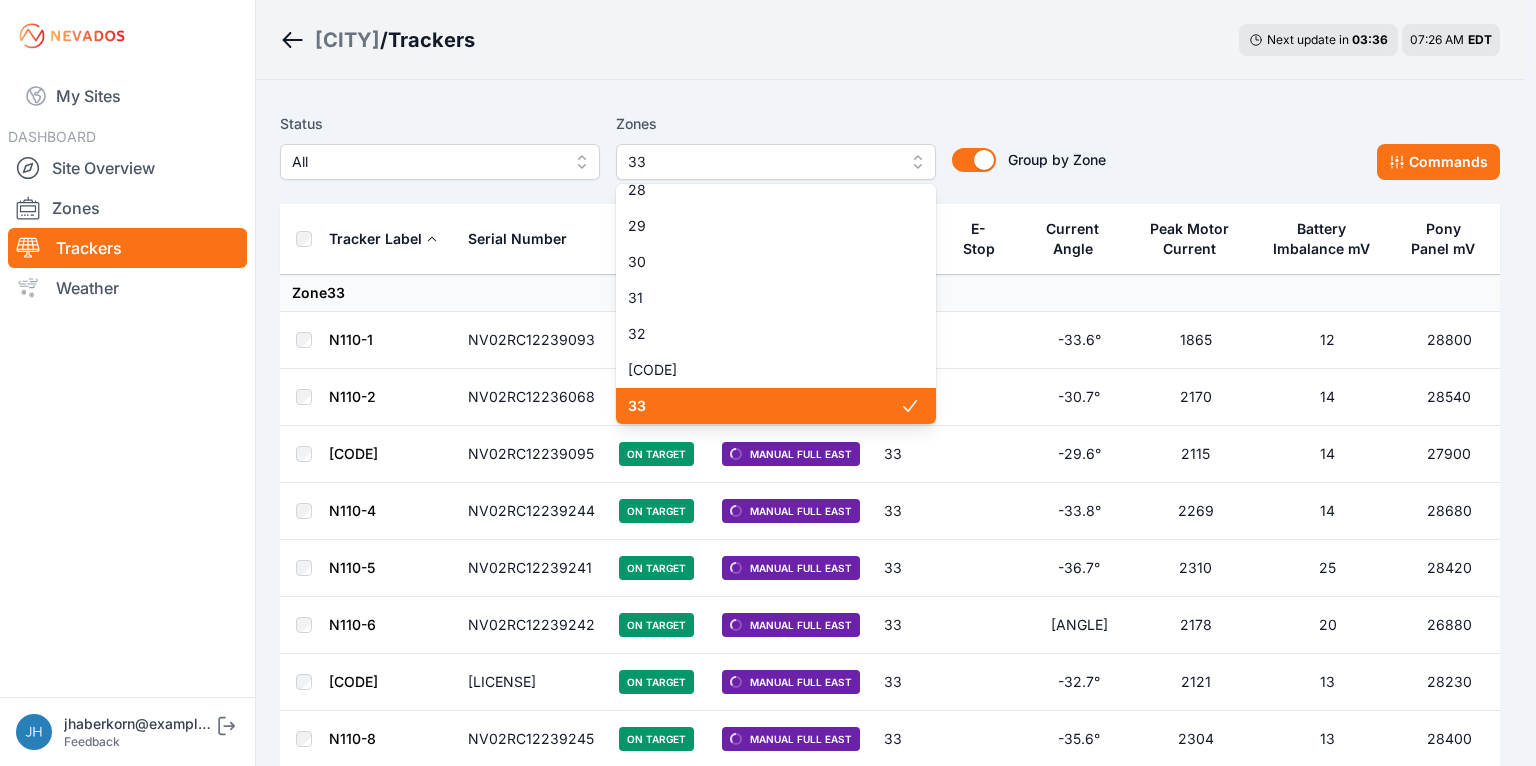 click on "33" at bounding box center [764, 406] 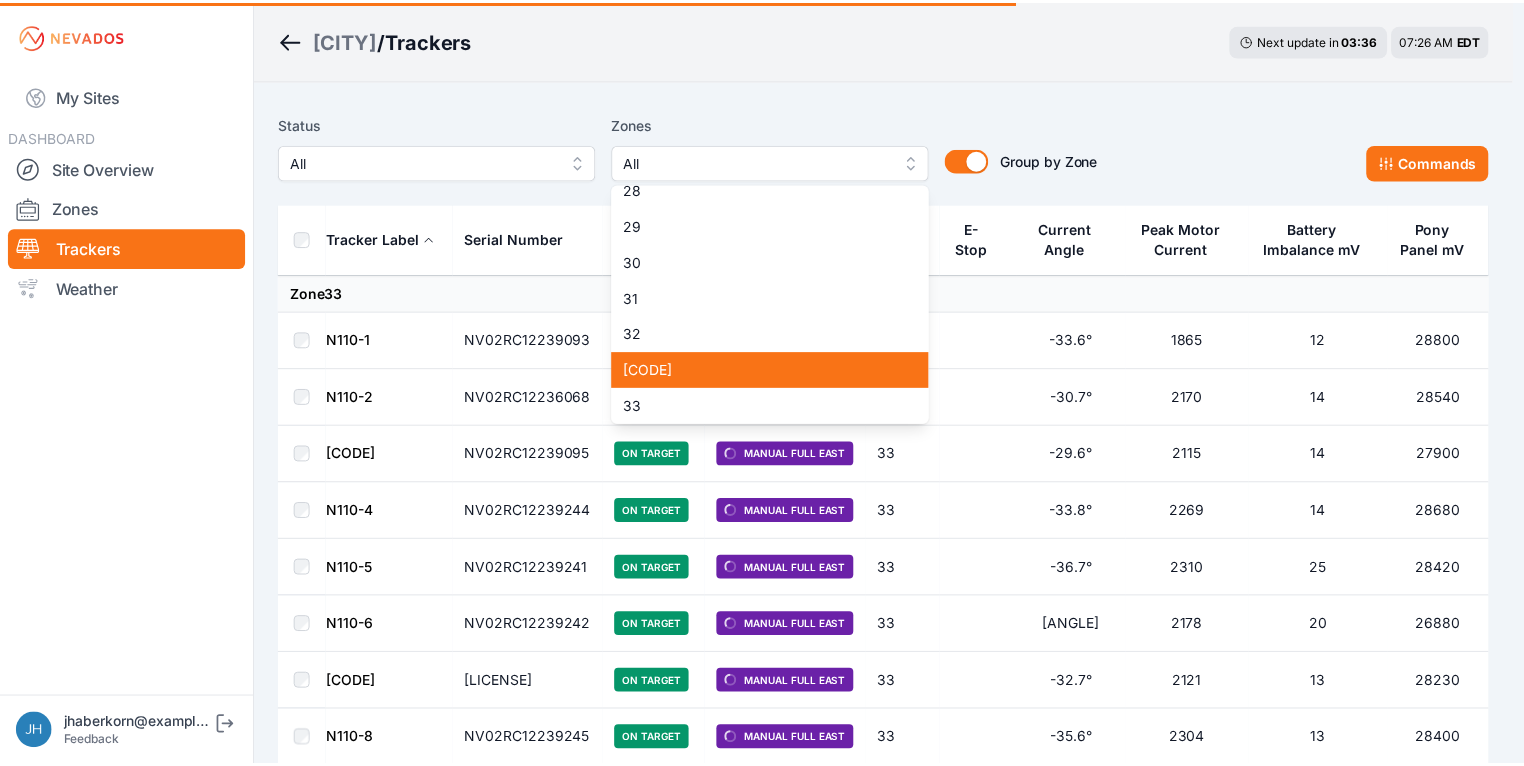 scroll, scrollTop: 1176, scrollLeft: 0, axis: vertical 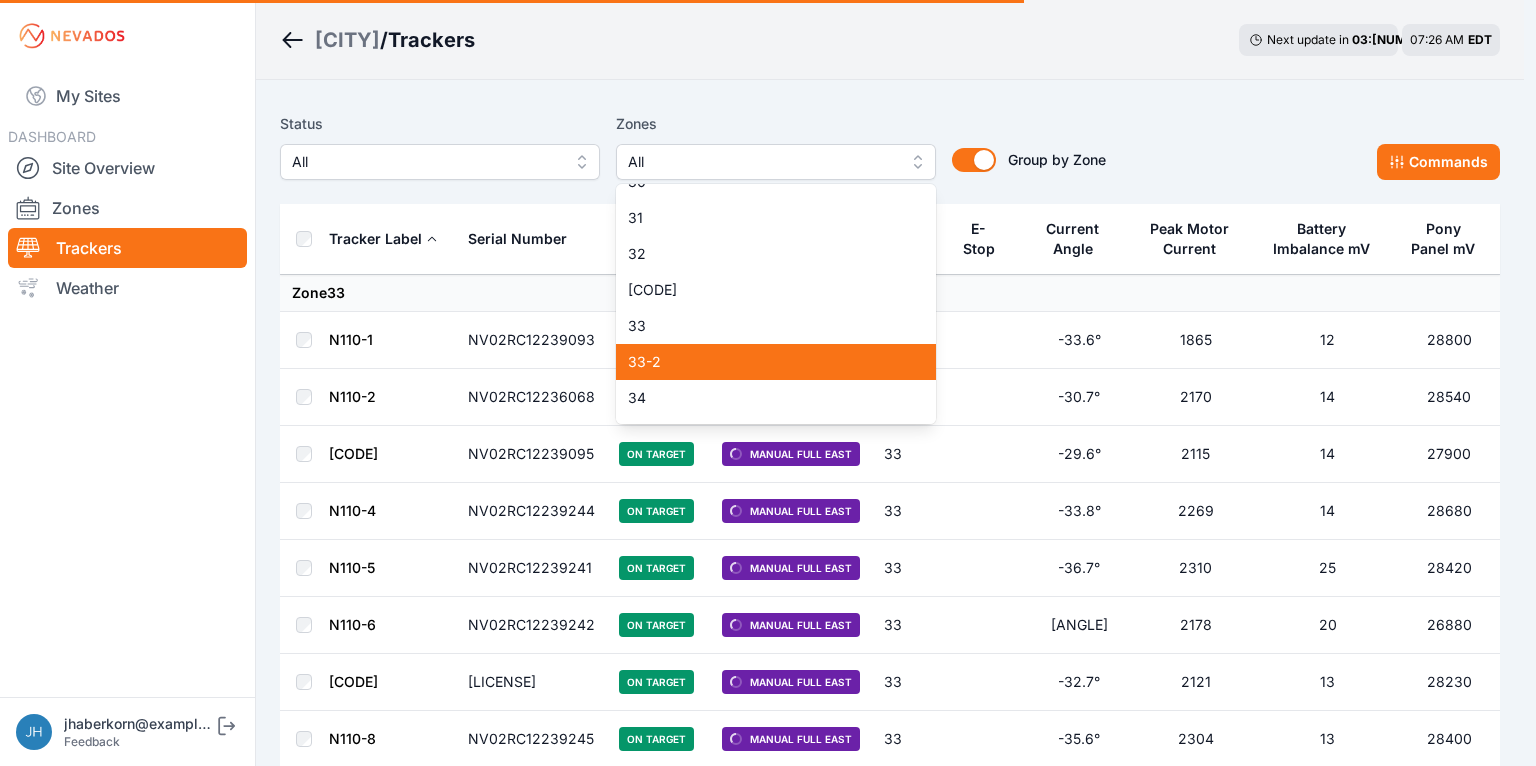 click on "33-2" at bounding box center (764, 362) 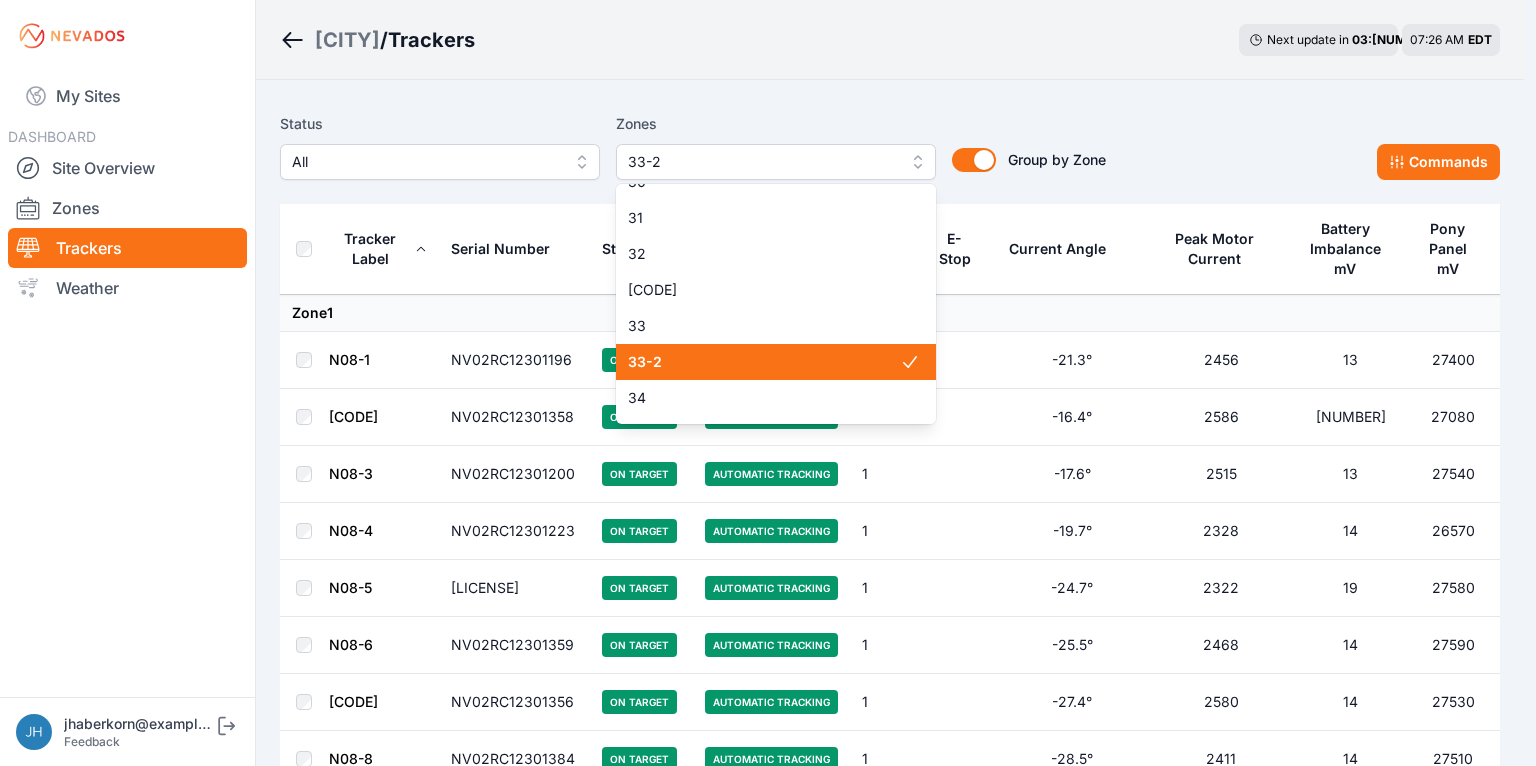 click on "Status All Zones 33-2 1 2 3 4 5 6 7 8 9 10 11 11-2 12 13 14 15 16 17 18 18-2 19 19-2 20 21 22 23 24 25 26 27 28 29 30 31 32 32-2 33 33-2 34 34-2 35 35-2 36 37 37-2 38 38-2 39 40 41 Group by Zone Group by Zone Commands Tracker Label Serial Number Status Mode Zone E-Stop Current Angle Peak Motor Current Battery Imbalance mV Pony Panel mV Zone  1 N08-1 NV02RC12301196 On Target Automatic Tracking 1 -21.3° 2456 13 27400 N08-2 NV02RC12301358 On Target Automatic Tracking 1 -16.4° 2586 16 27080 N08-3 NV02RC12301200 On Target Automatic Tracking 1 -17.6° 2515 13 27540 N08-4 NV02RC12301223 On Target Automatic Tracking 1 -19.7° 2328 14 26570 N08-5 NV02RC12301388 On Target Automatic Tracking 1 -24.7° 2322 19 27580 N08-6 NV02RC12301359 On Target Automatic Tracking 1 -25.5° 2468 14 27590 N08-7 NV02RC12301356 On Target Automatic Tracking 1 -27.4° 2580 14 27530 N08-8 NV02RC12301384 On Target Automatic Tracking 1 -28.5° 2411 14 27510 N08-9 NV02RC12301357 On Target Automatic Tracking 1 -29.6° 2407 22 28050 N08-10 1 13" at bounding box center [890, 5994] 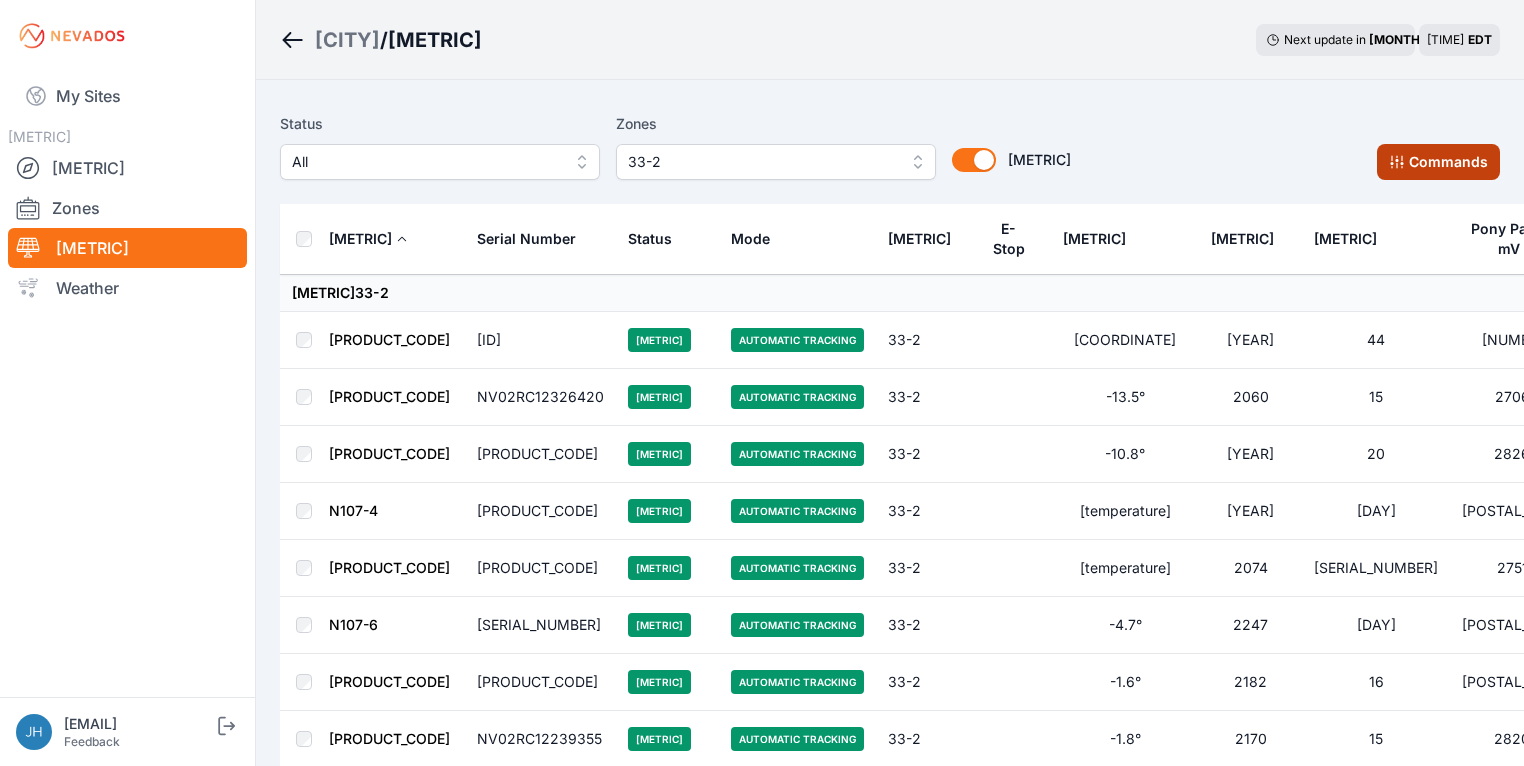 click on "Commands" at bounding box center (1438, 162) 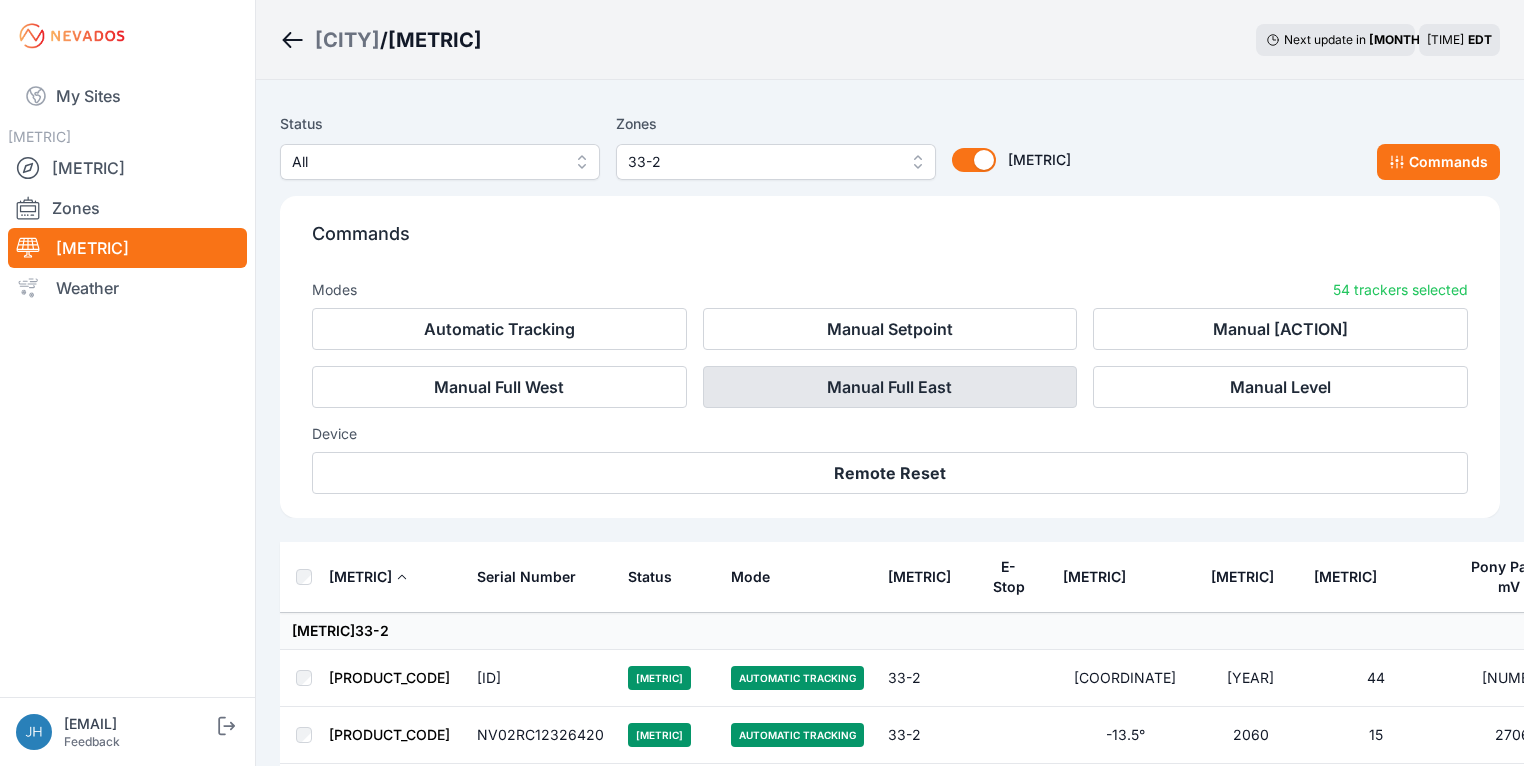 click on "Manual Full East" at bounding box center (890, 387) 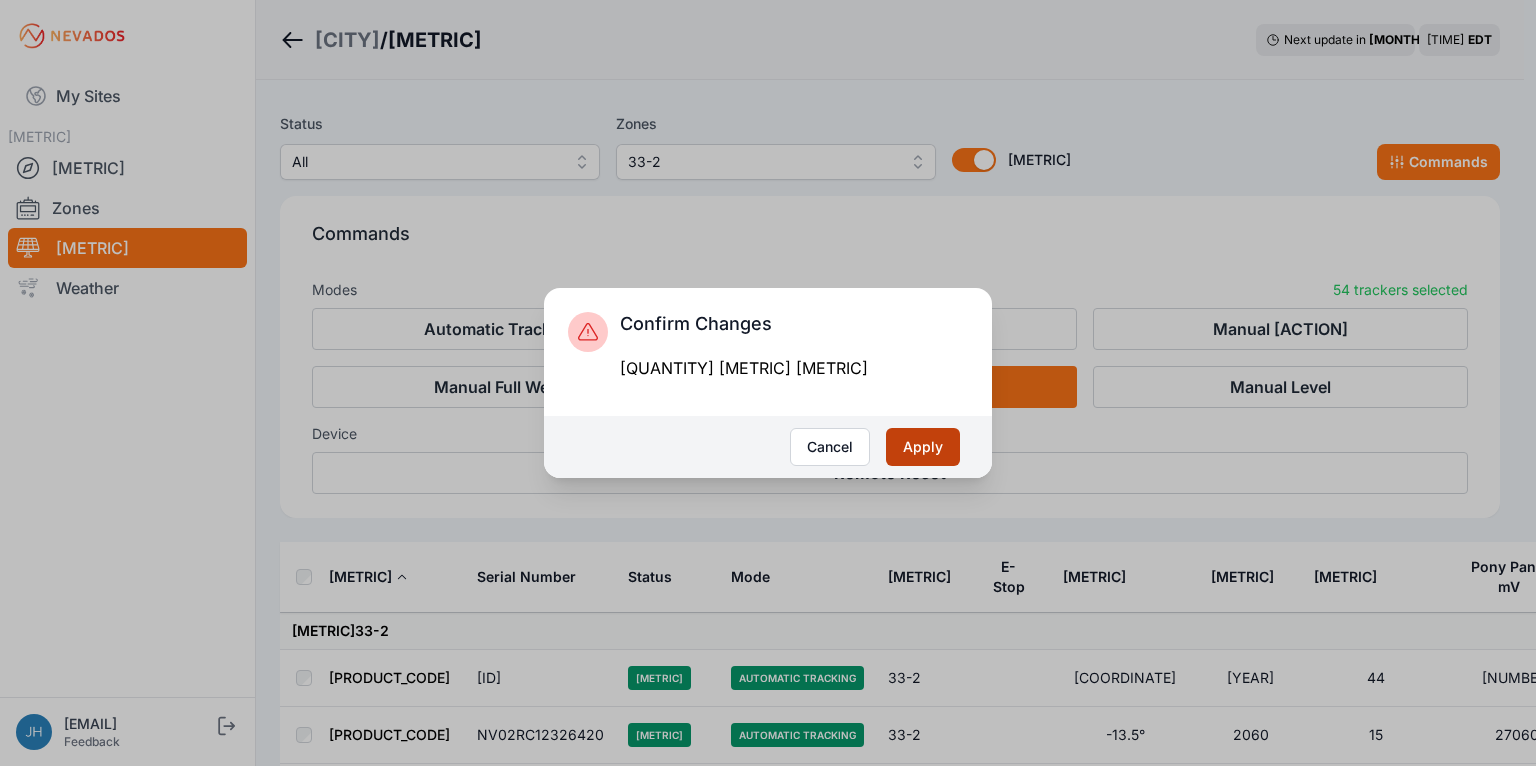 click on "Apply" at bounding box center (923, 447) 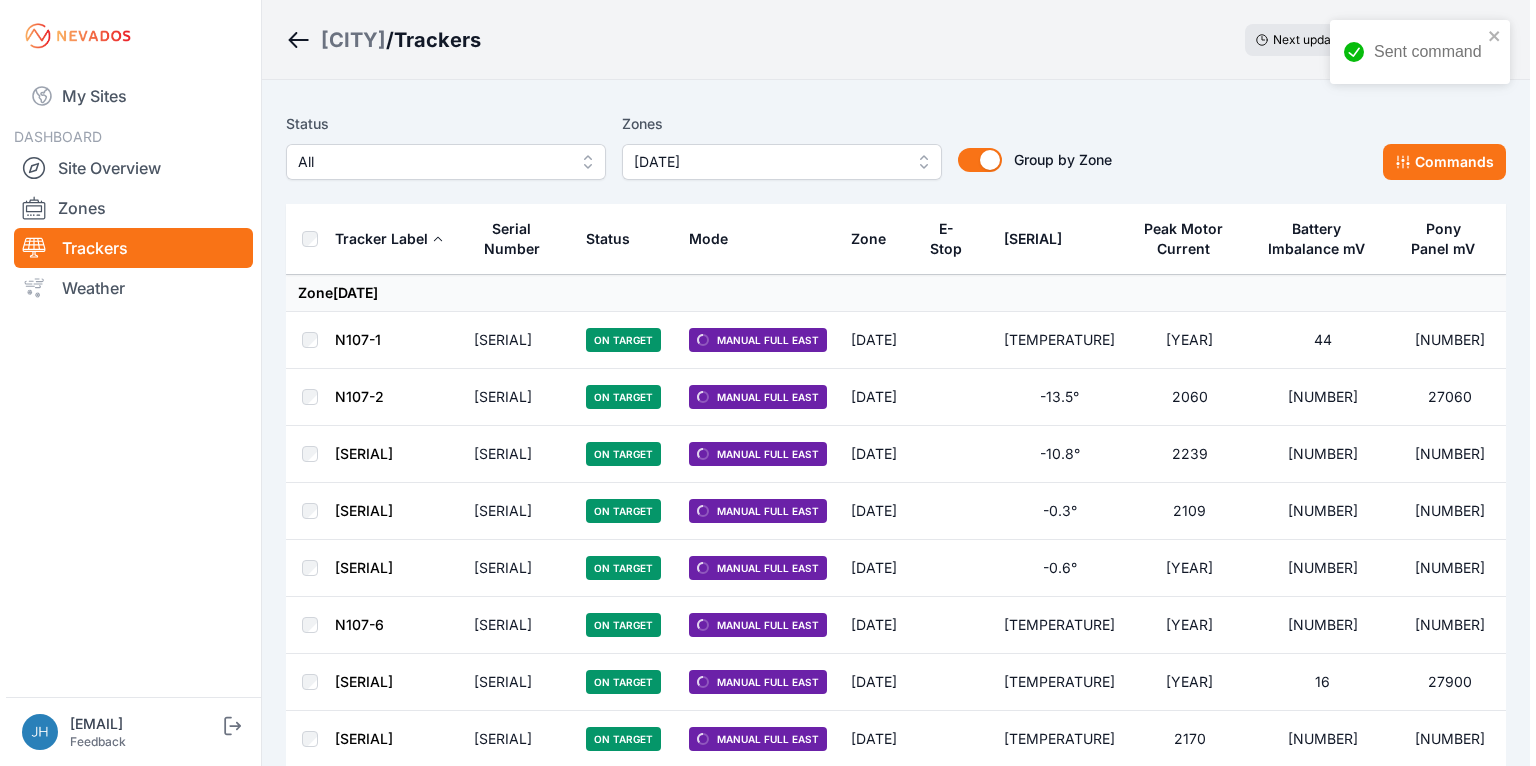 scroll, scrollTop: 0, scrollLeft: 0, axis: both 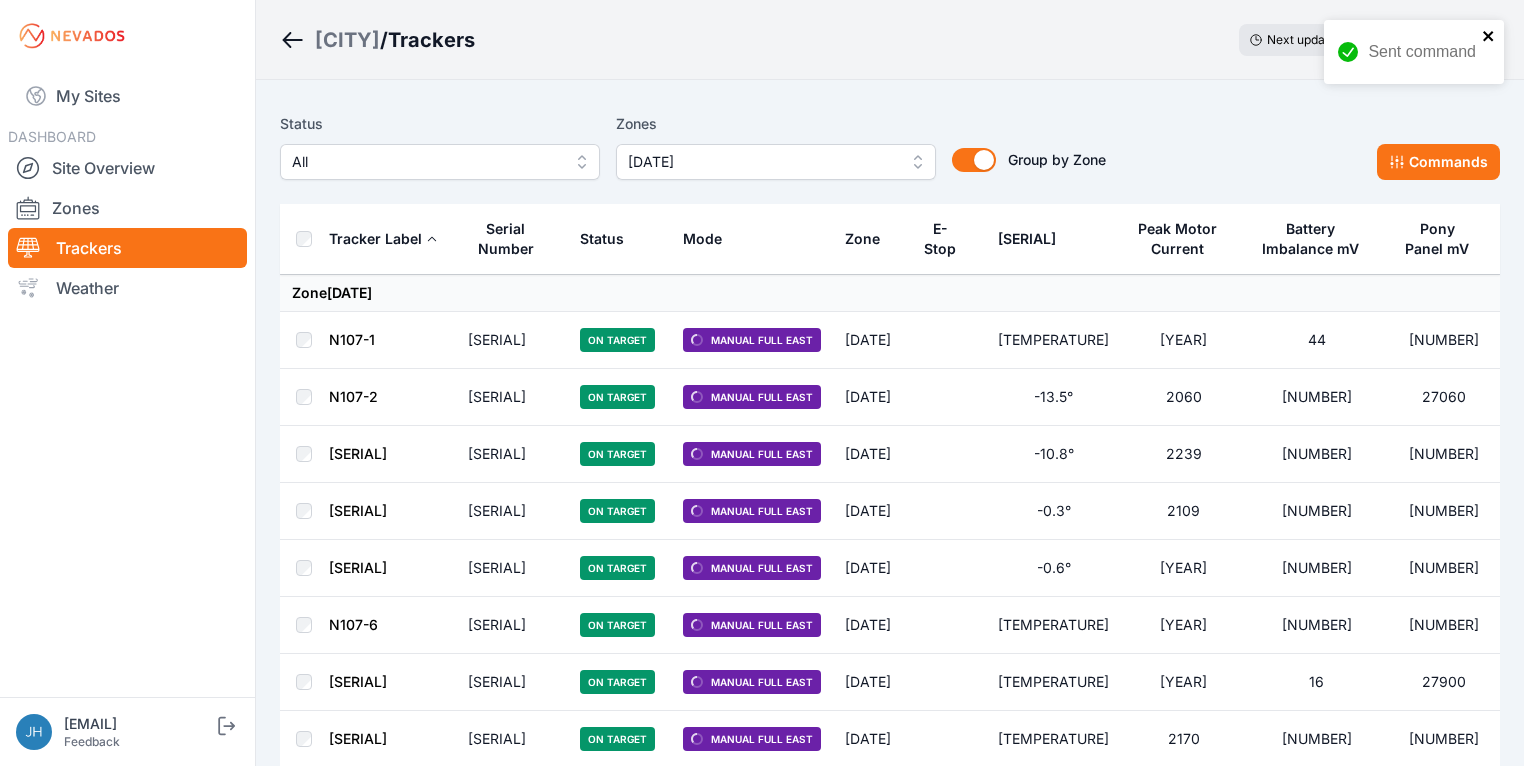click at bounding box center (1489, 36) 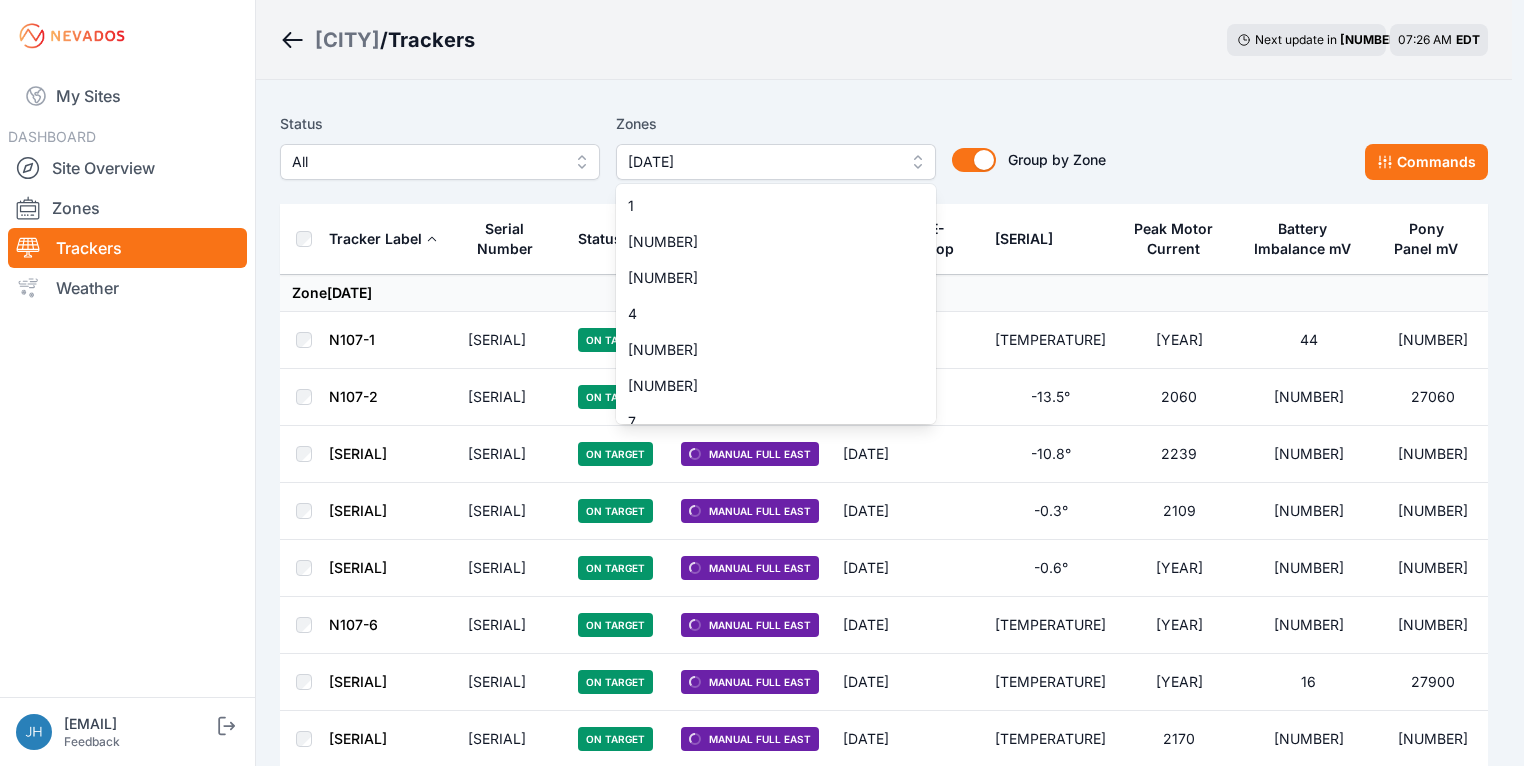 click on "33-2" at bounding box center [776, 162] 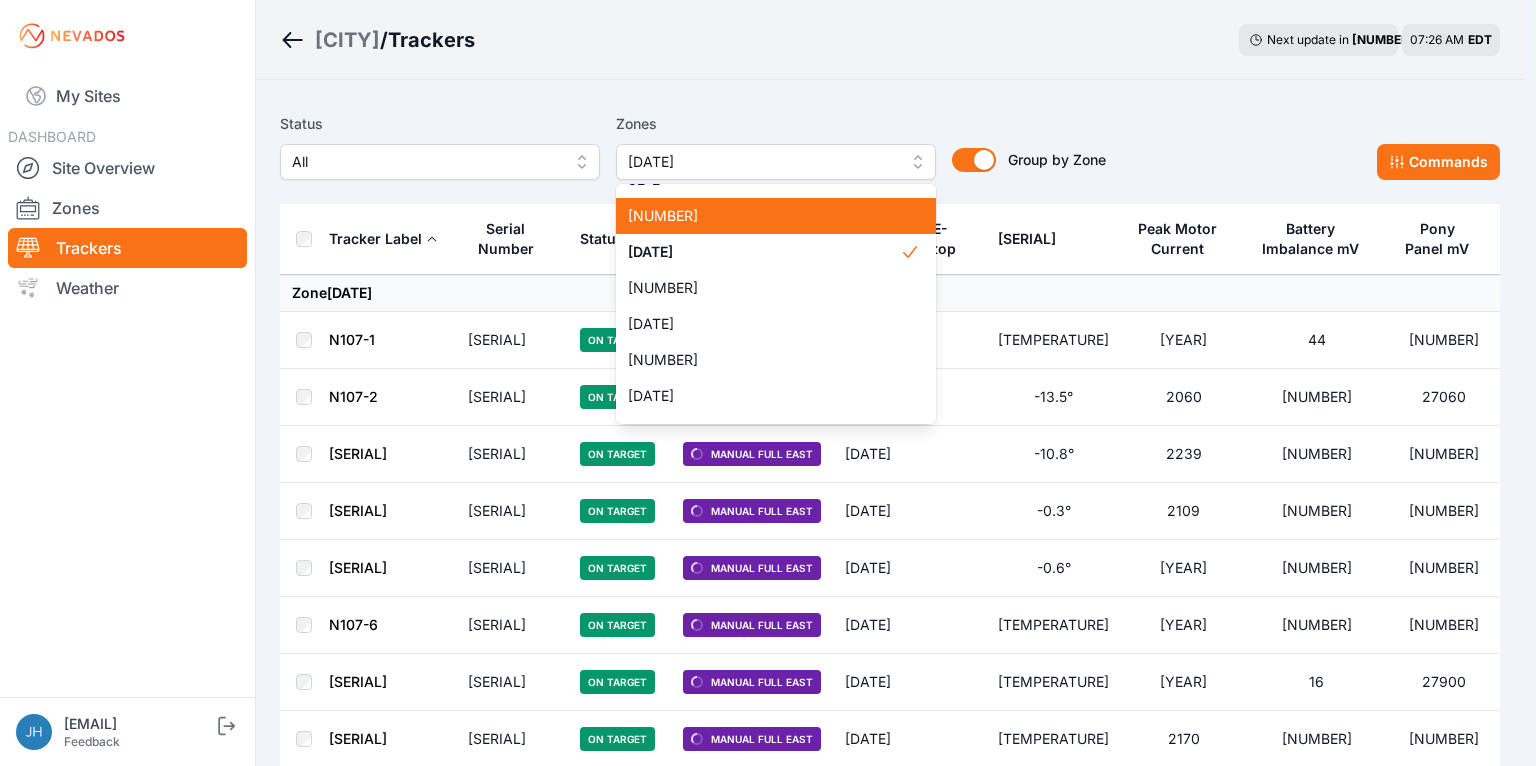 scroll, scrollTop: 1292, scrollLeft: 0, axis: vertical 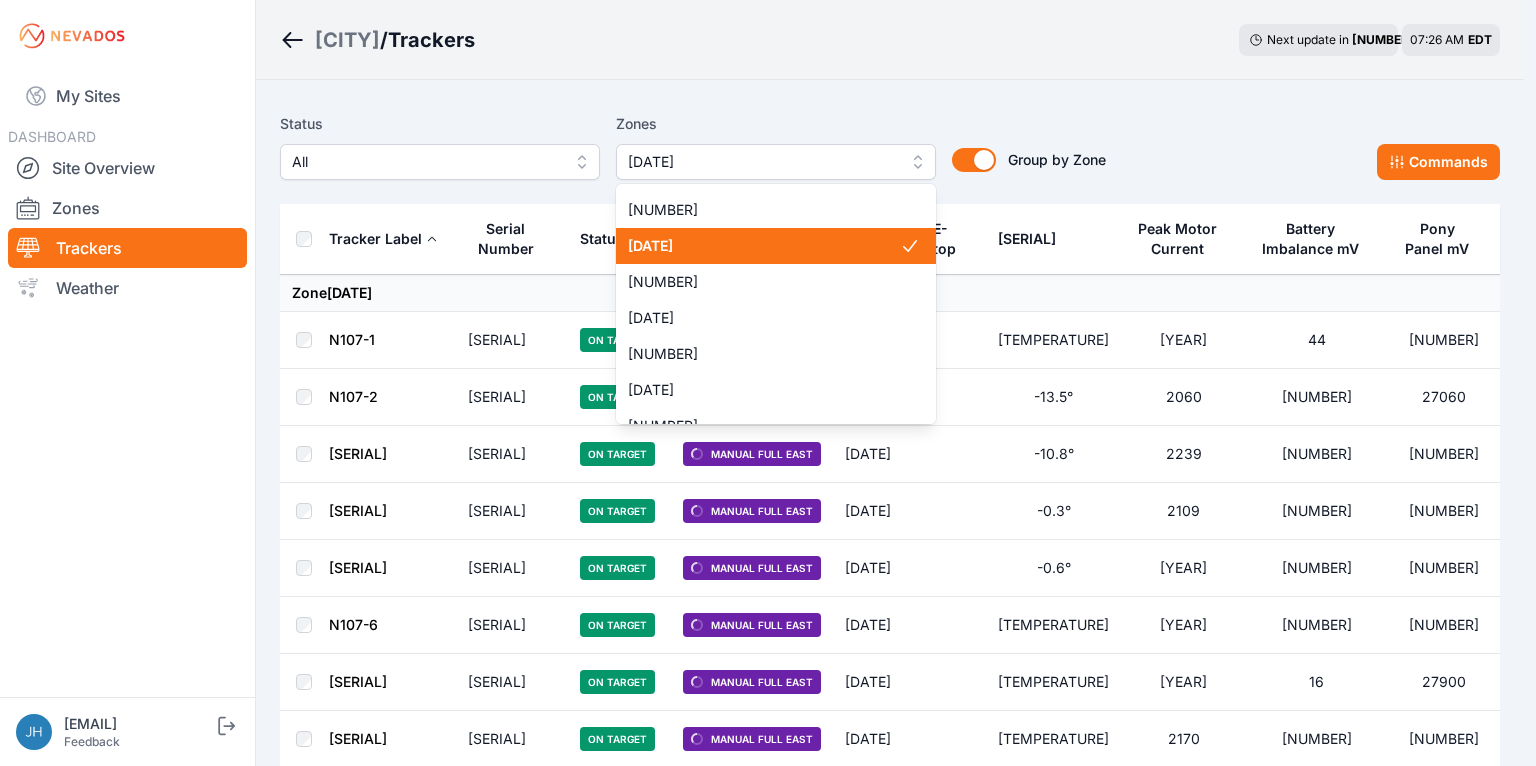 click on "33-2" at bounding box center [764, 246] 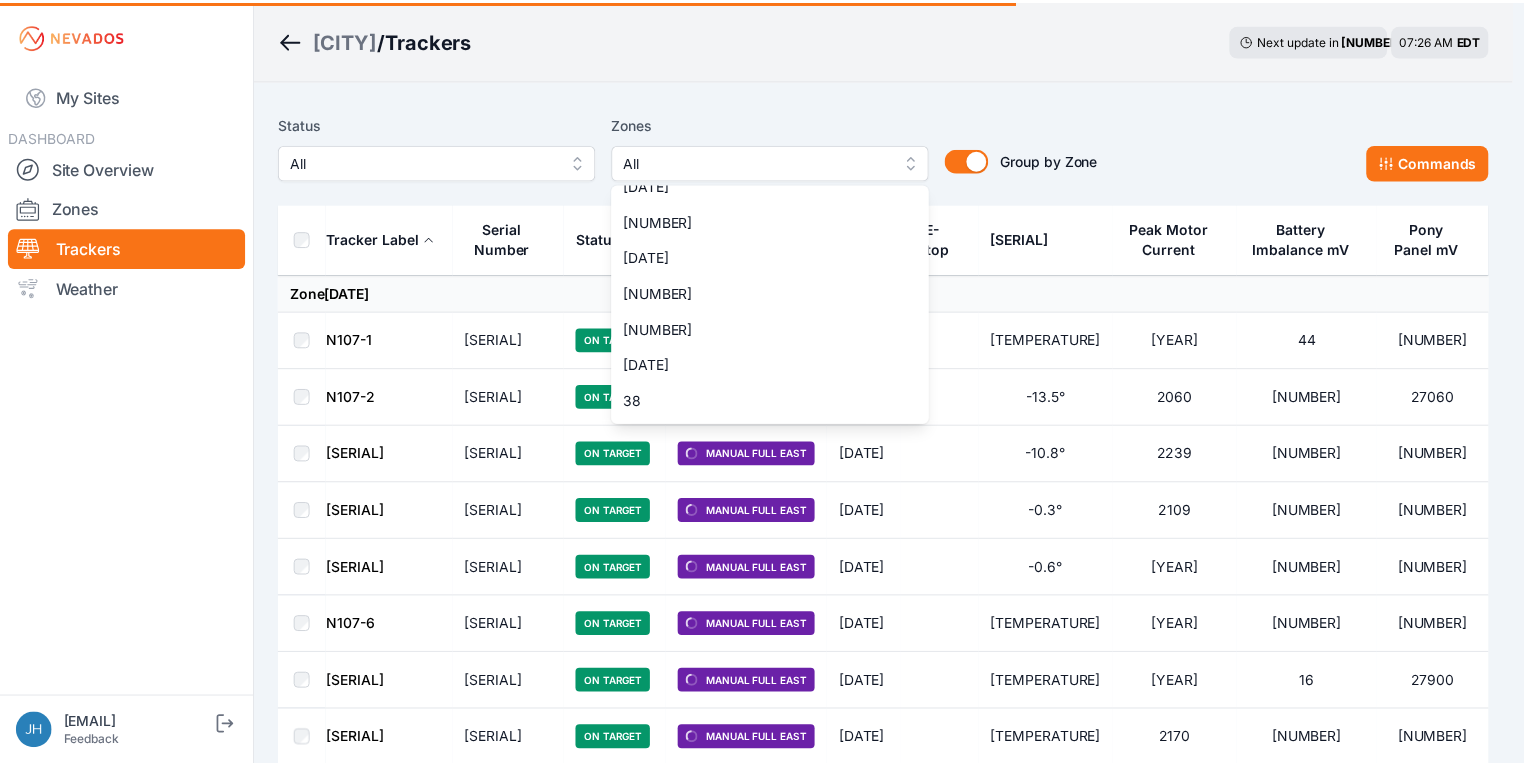 scroll, scrollTop: 1452, scrollLeft: 0, axis: vertical 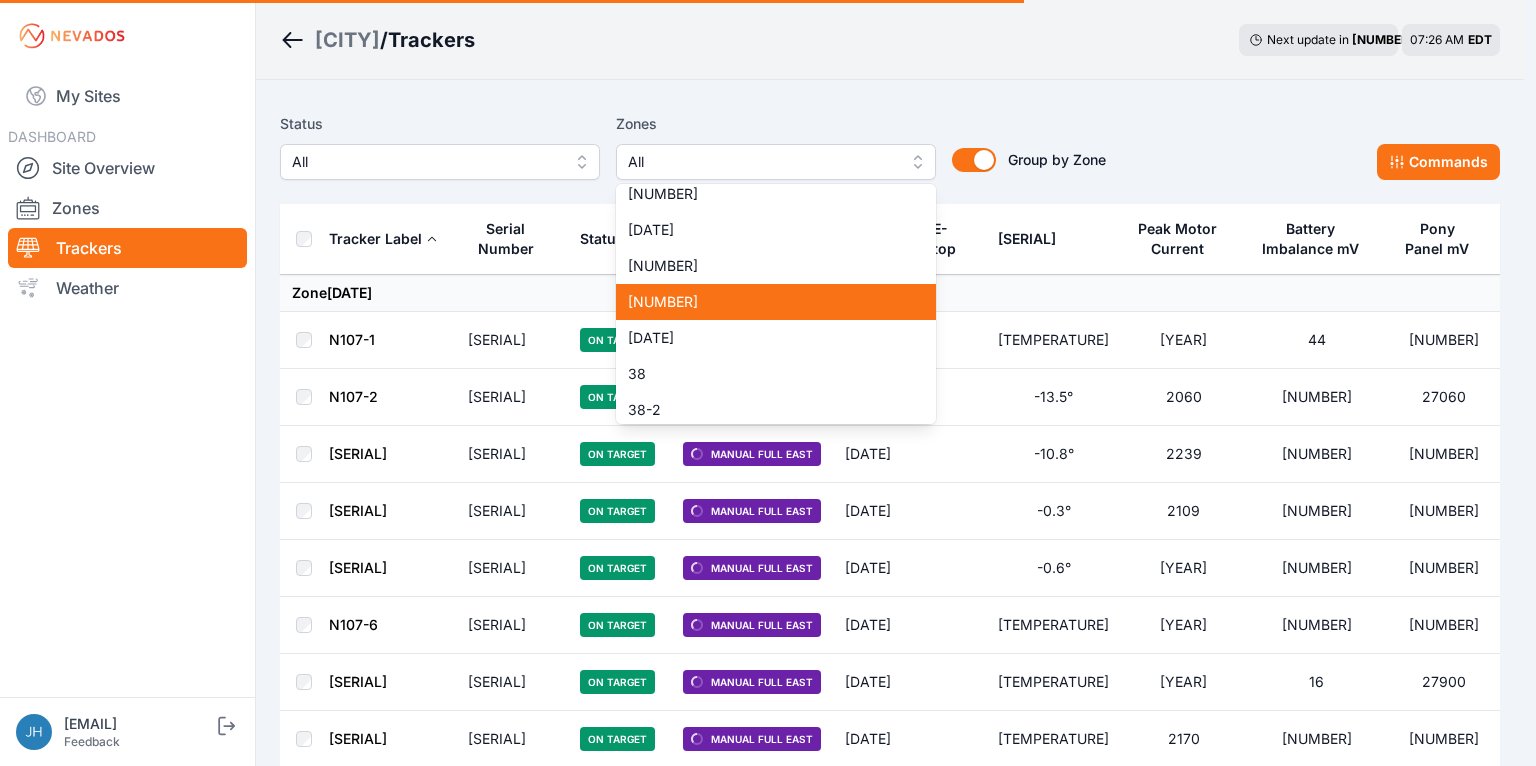 click on "[NUMBER]" at bounding box center (764, 302) 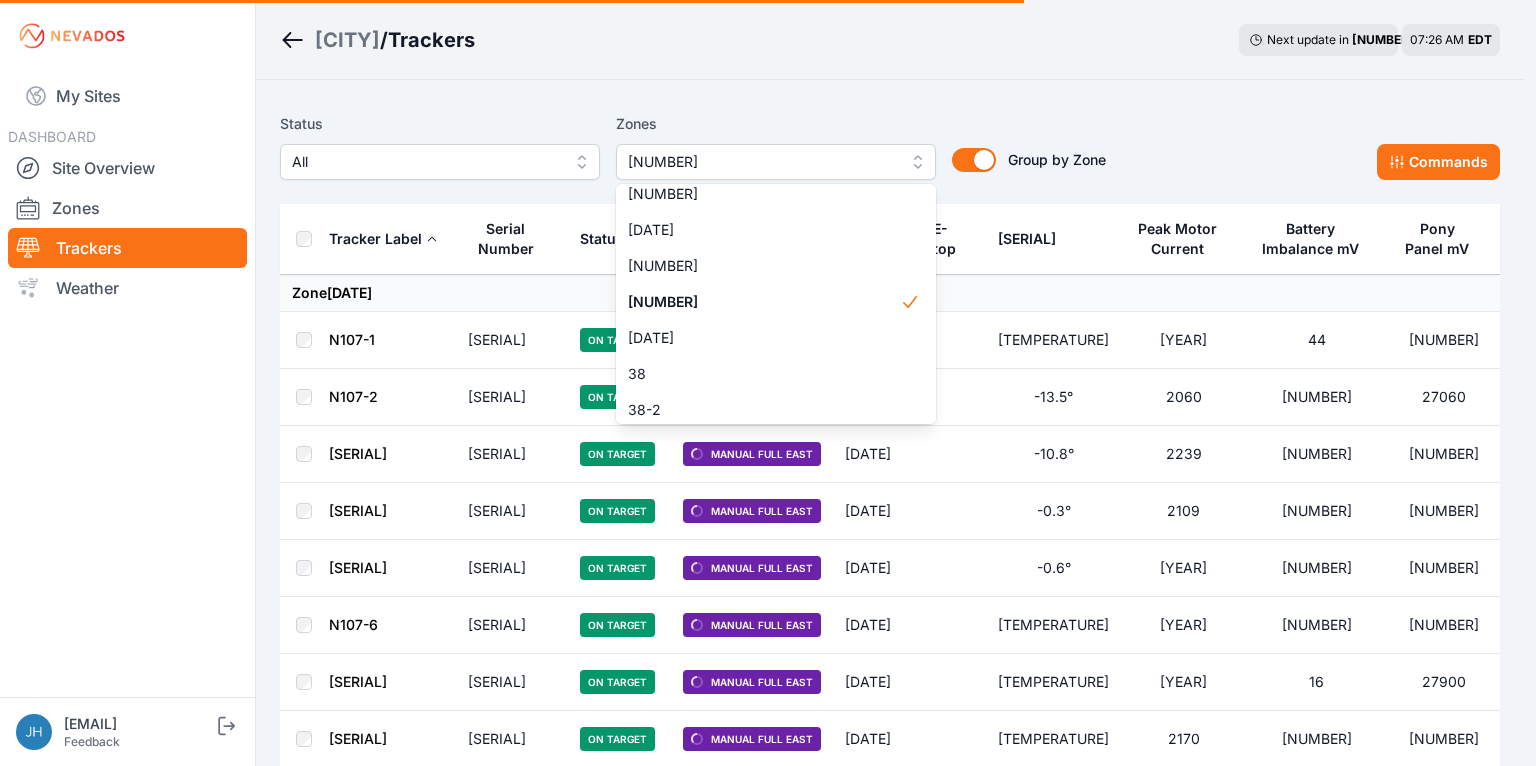 click on "Status All Zones 37 1 2 3 4 5 6 7 8 9 10 11 11-2 12 13 14 15 16 17 18 18-2 19 19-2 20 21 22 23 24 25 26 27 28 29 30 31 32 32-2 33 33-2 34 34-2 35 35-2 36 37 37-2 38 38-2 39 40 41 Group by Zone Group by Zone Commands Tracker Label Serial Number Status Mode Zone E-Stop Current Angle Peak Motor Current Battery Imbalance mV Pony Panel mV Zone  33-2 N107-1 NV02RC12326600 On Target Manual Full East 33-2 -14.8° 2096 44 28940 N107-2 NV02RC12326420 On Target Manual Full East 33-2 -13.5° 2060 15 27060 N107-3 NV02RC12326417 On Target Manual Full East 33-2 -10.8° 2239 20 28260 N107-4 NV02RC12326419 On Target Manual Full East 33-2 -0.3° 2109 13 27530 N107-5 NV02RC12326418 On Target Manual Full East 33-2 -0.6° 2074 14 27510 N107-6 NV02RC12239271 On Target Manual Full East 33-2 -4.7° 2247 13 28290 N107-7 NV02RC12239359 On Target Manual Full East 33-2 -1.6° 2182 16 27900 N107-8 NV02RC12239355 On Target Manual Full East 33-2 -1.8° 2170 15 28200 N107-9 NV02RC12239354 On Target Manual Full East 33-2 -3.9° 2245 15 27980" at bounding box center (890, 1811) 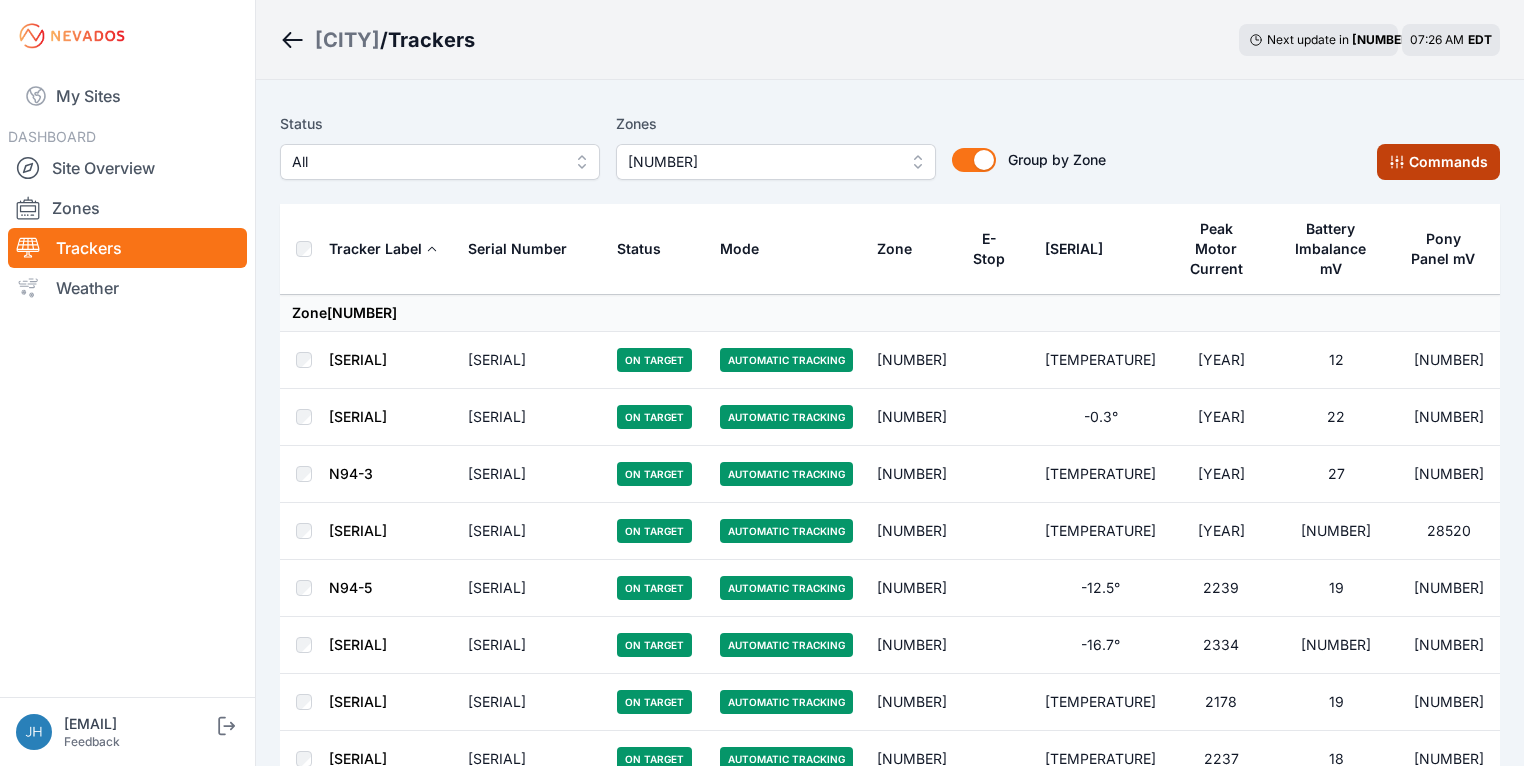 click on "Commands" at bounding box center [1429, 162] 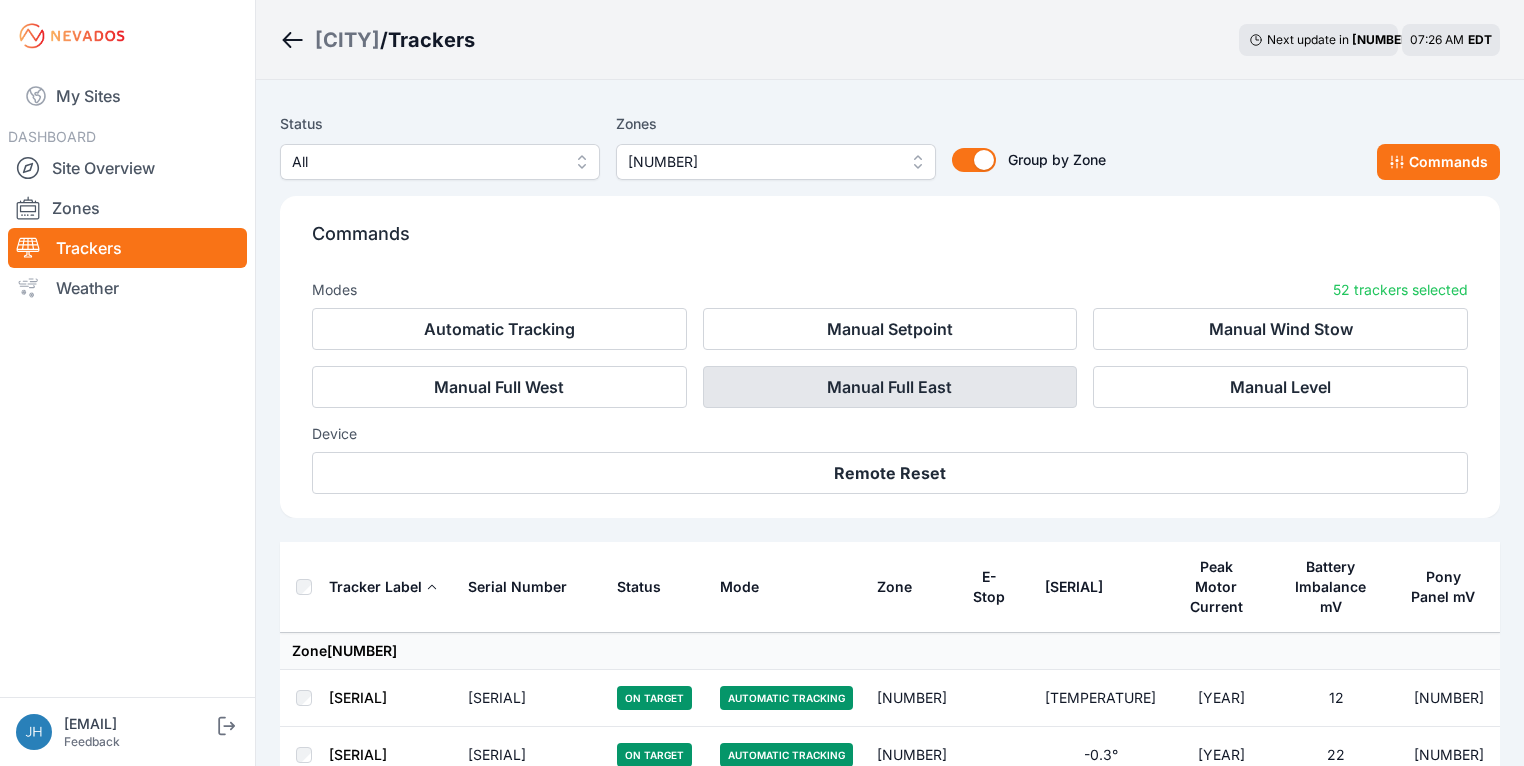 click on "Manual Full East" at bounding box center (890, 387) 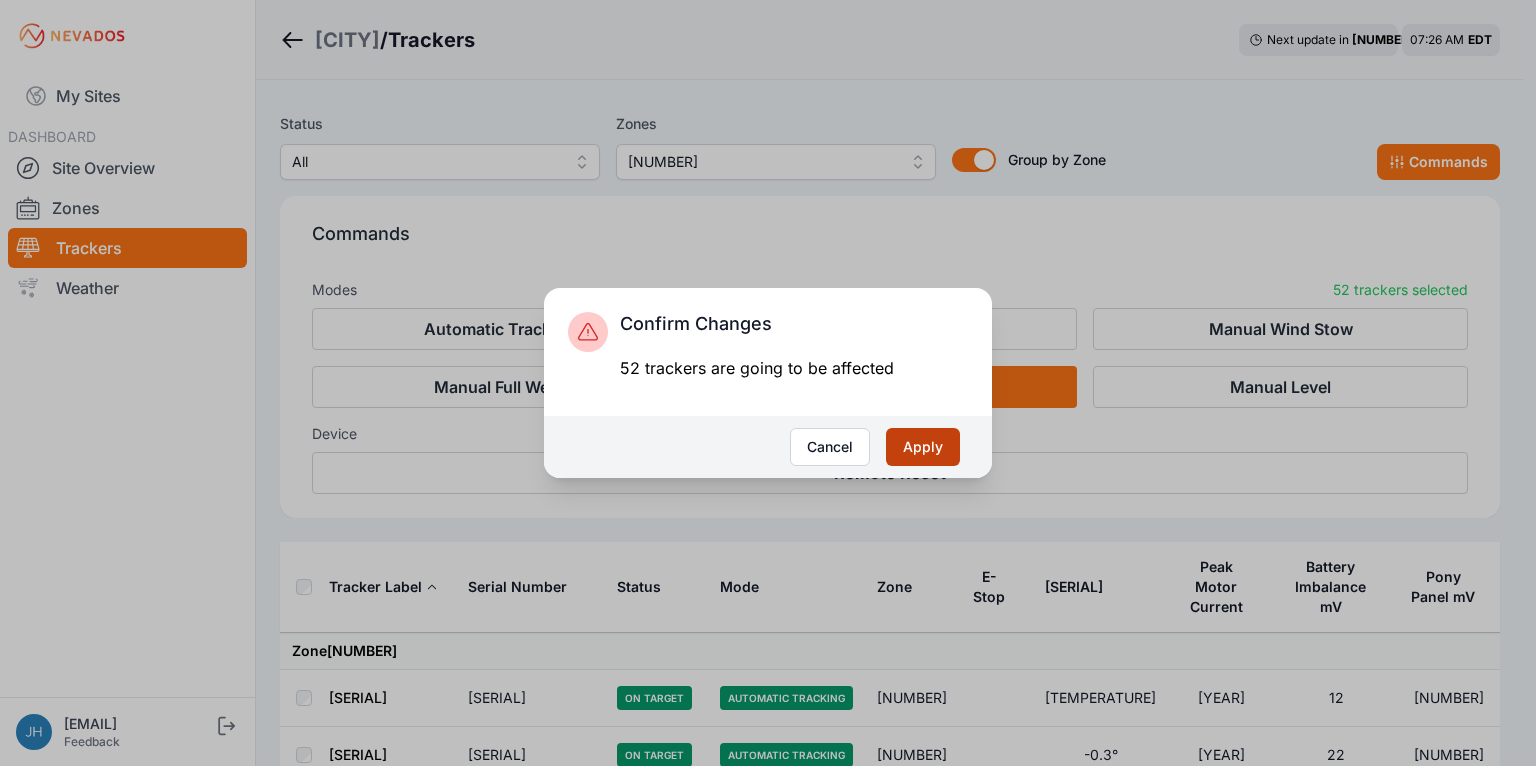 click on "Apply" at bounding box center [923, 447] 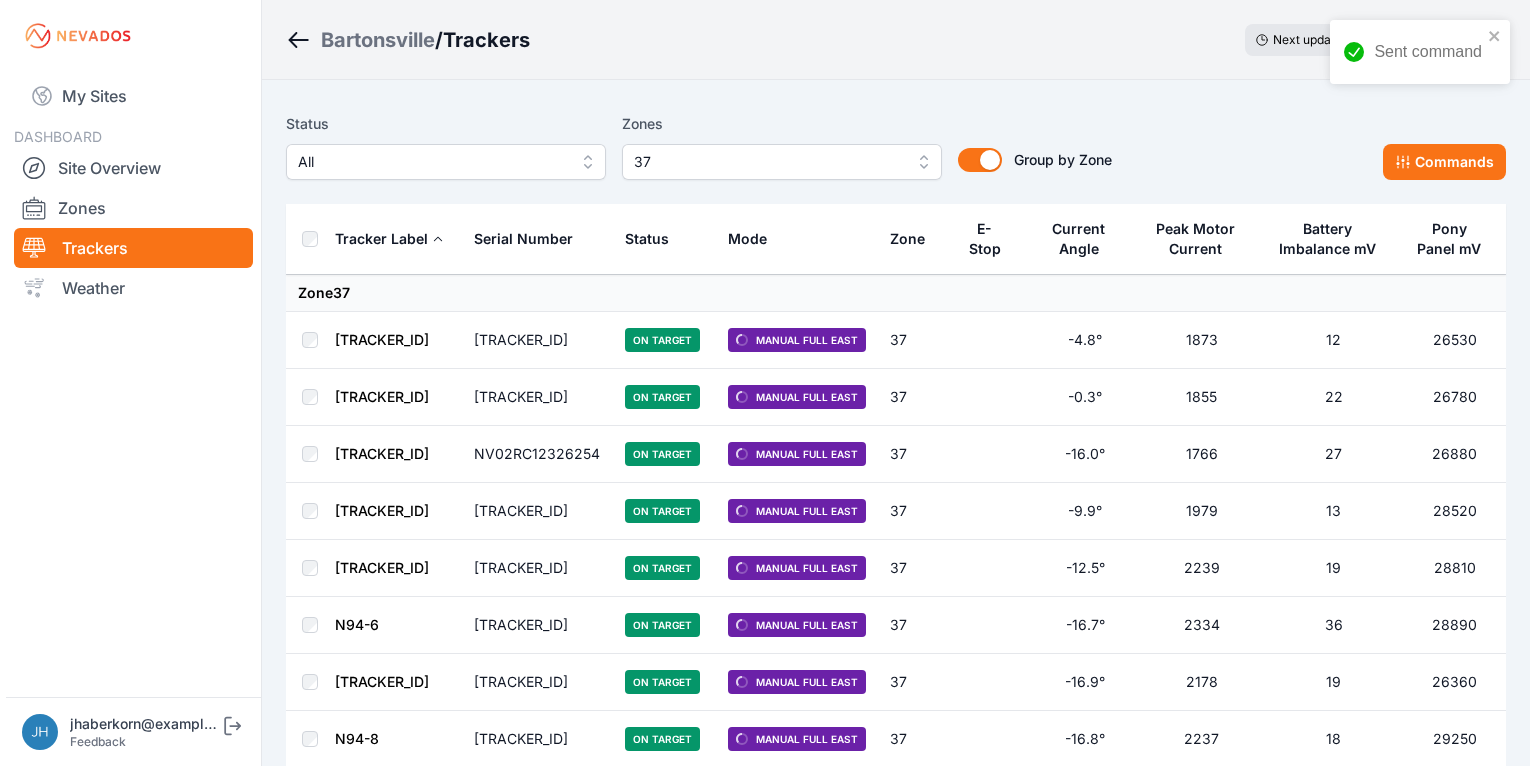 scroll, scrollTop: 0, scrollLeft: 0, axis: both 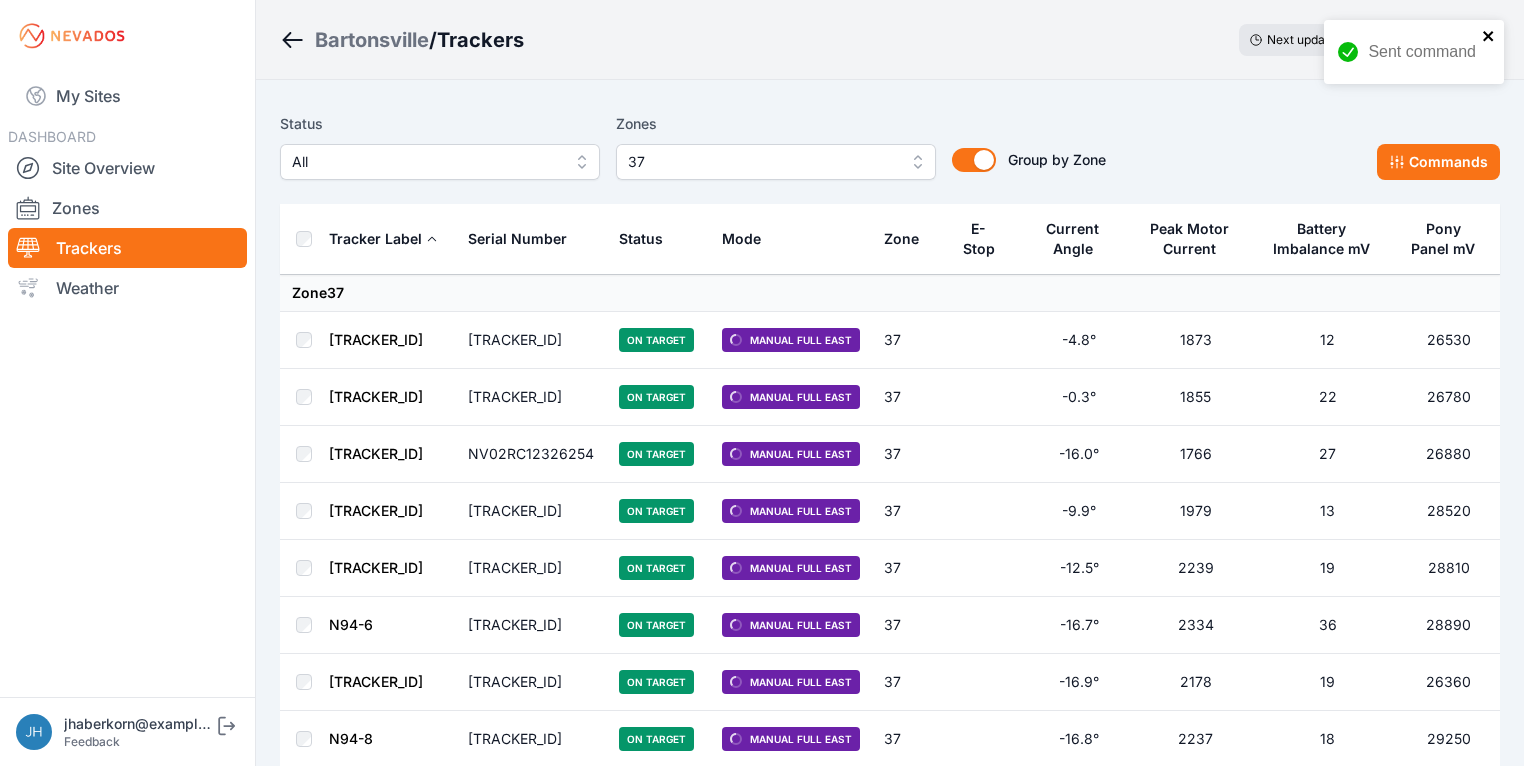 click at bounding box center [1488, 36] 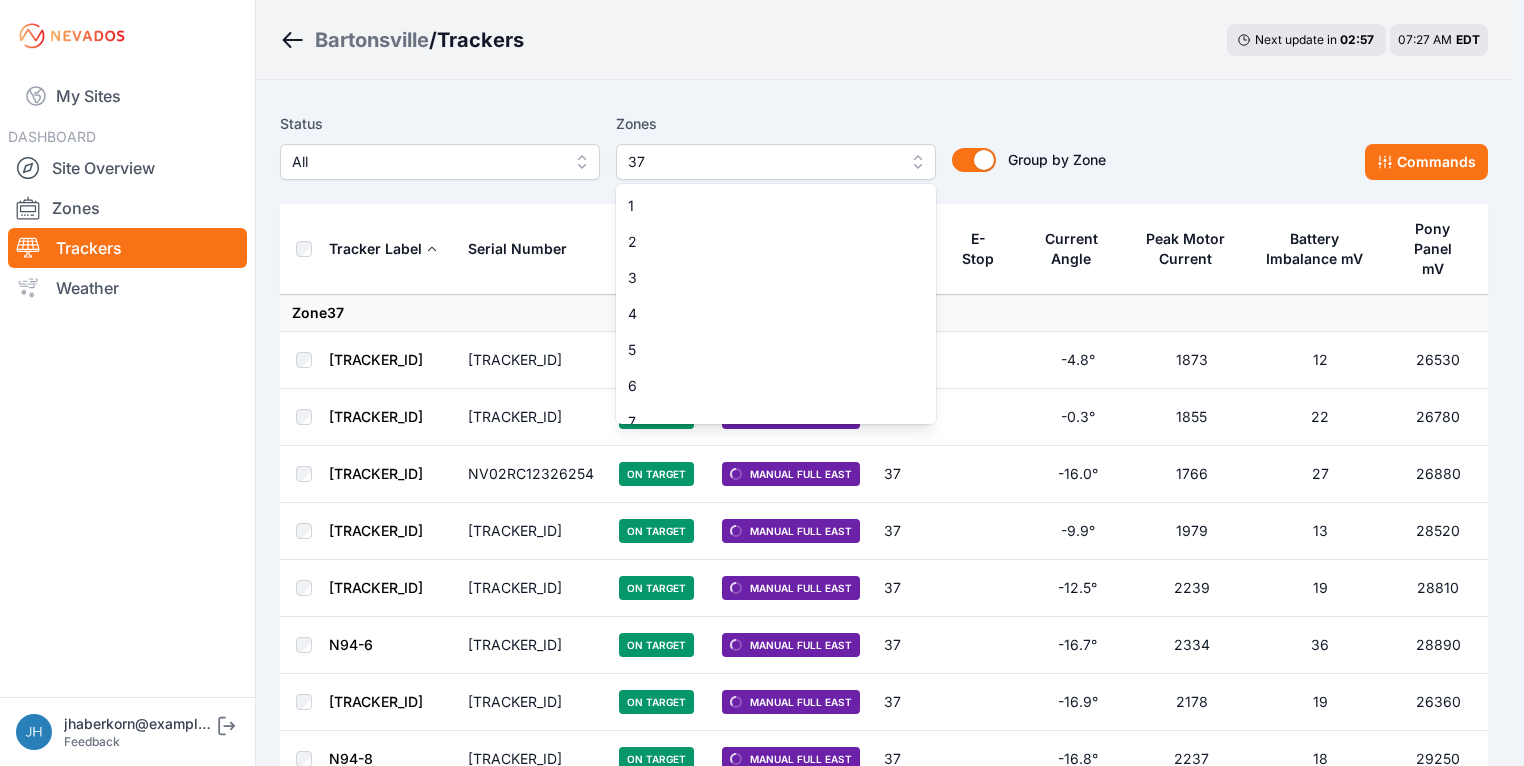 click on "[NUMBER]" at bounding box center (776, 162) 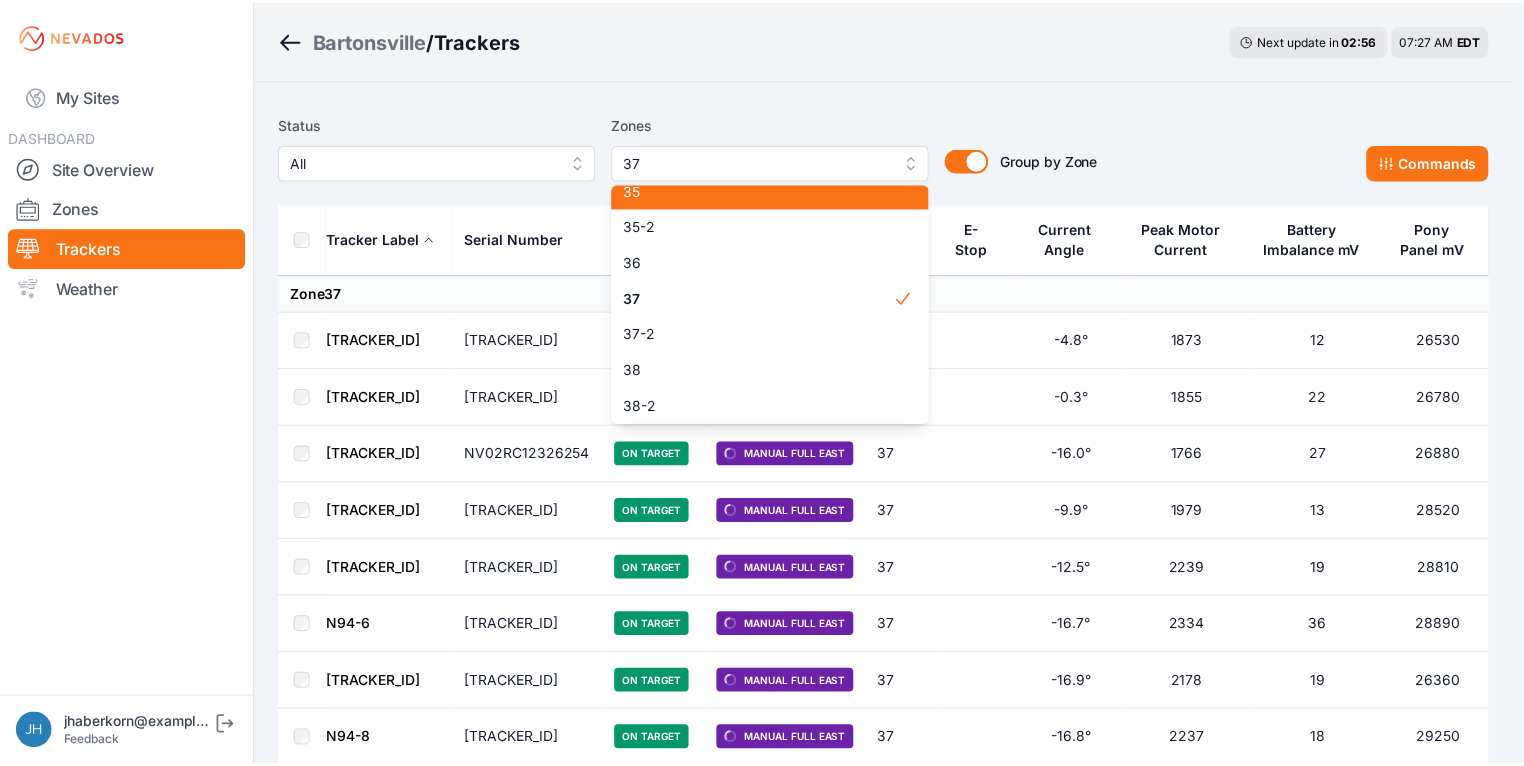 scroll, scrollTop: 1508, scrollLeft: 0, axis: vertical 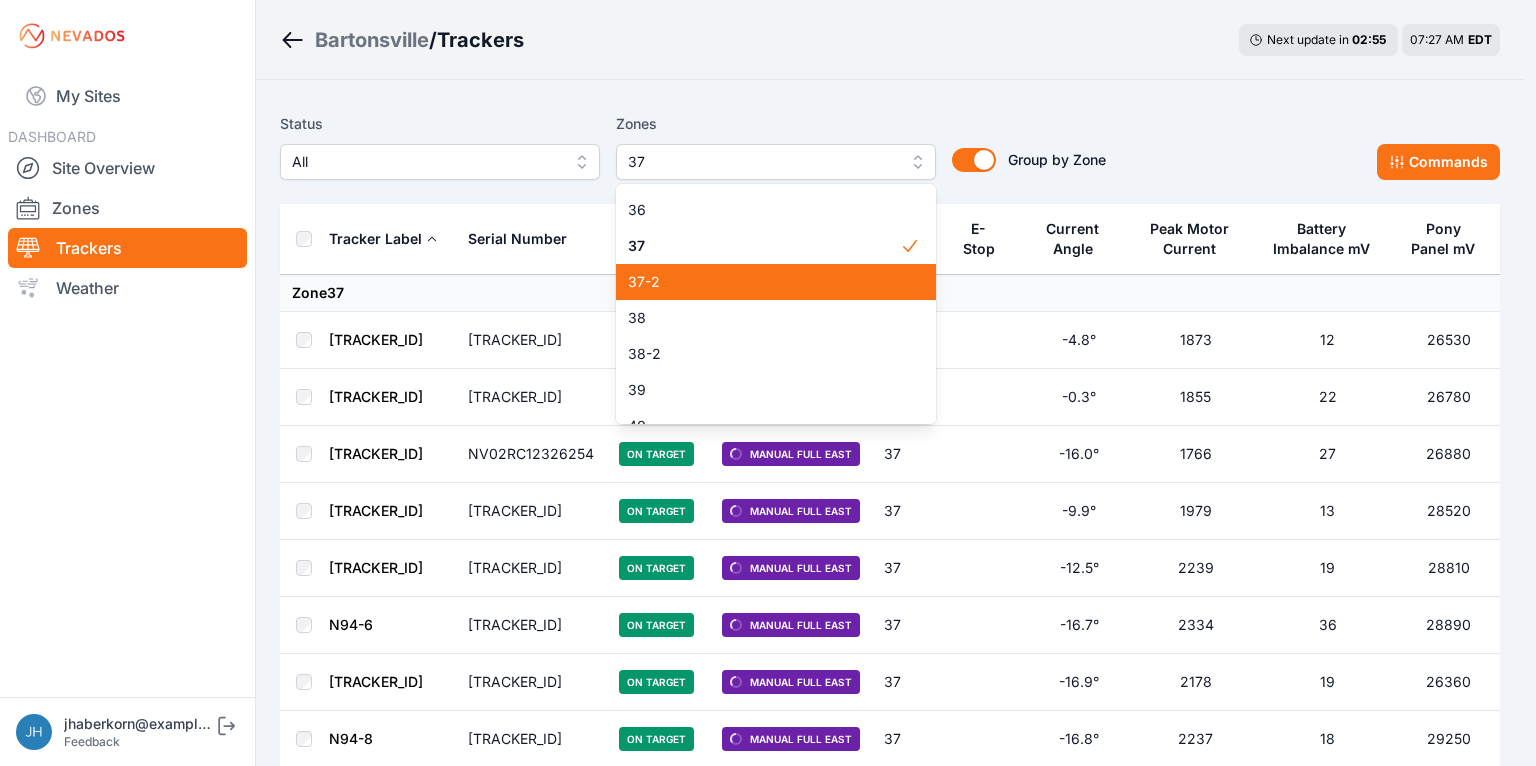 click on "37-2" at bounding box center [764, 282] 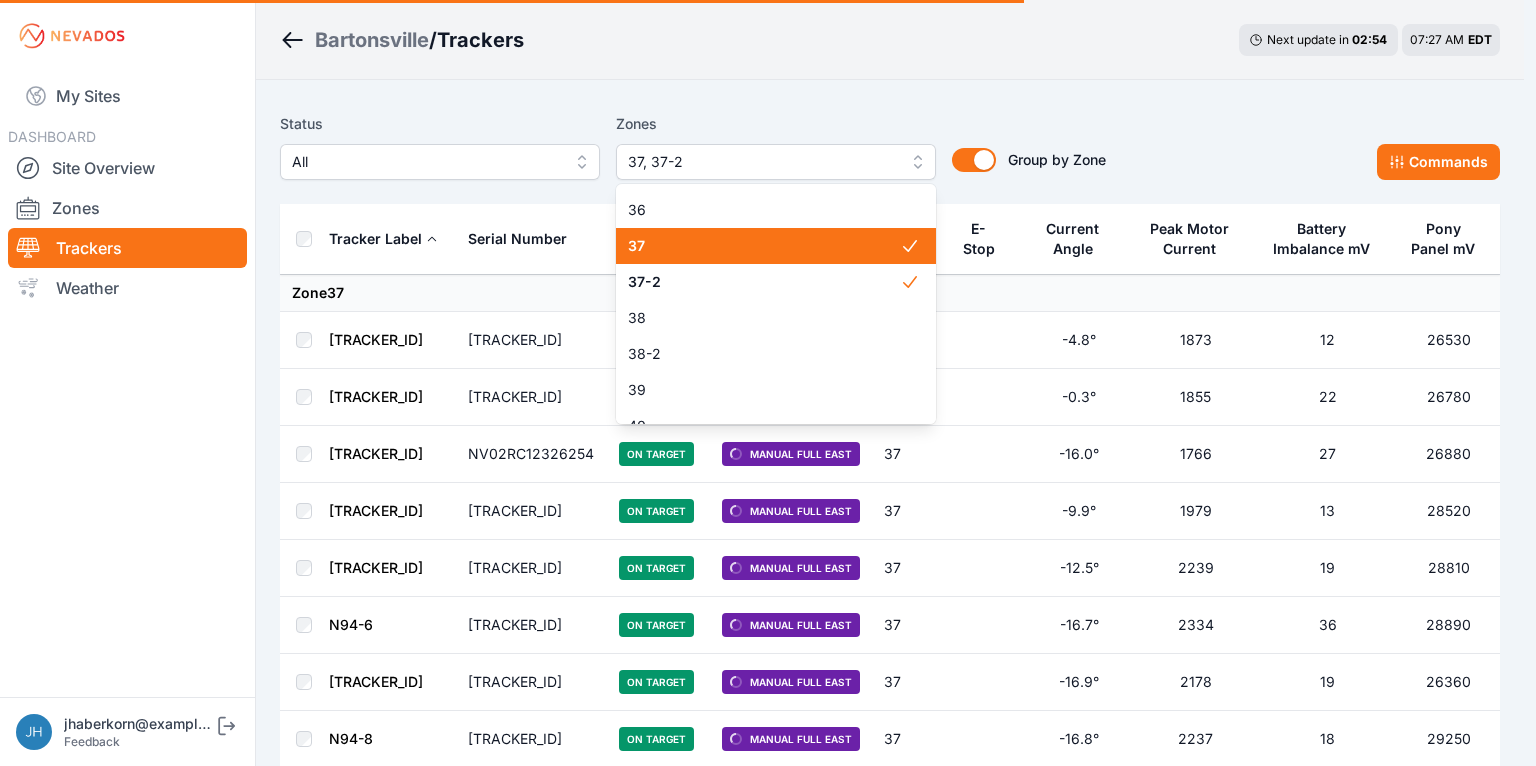 click on "37" at bounding box center (764, 246) 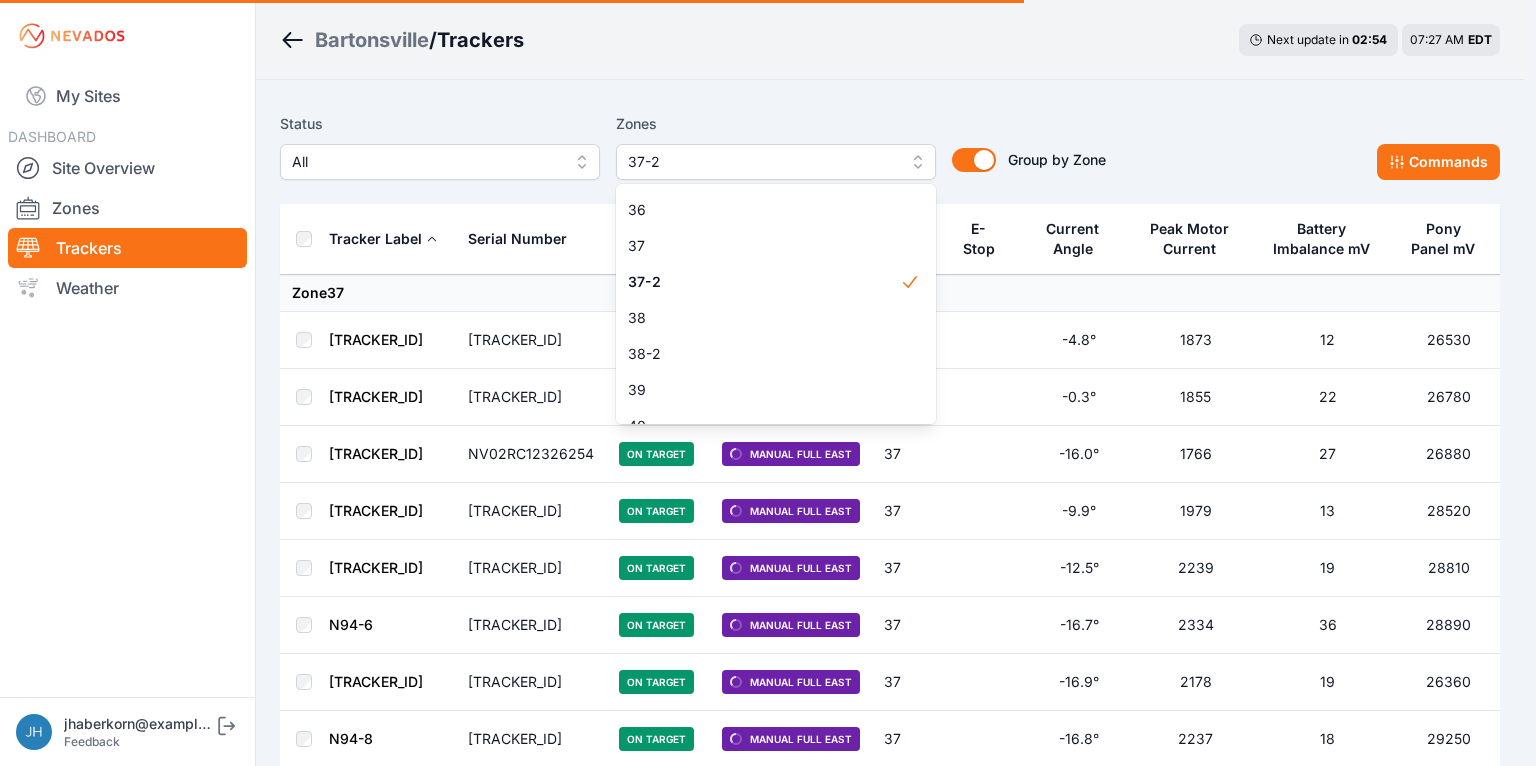 click on "Status All Zones 37-2 1 2 3 4 5 6 7 8 9 10 11 11-2 12 13 14 15 16 17 18 18-2 19 19-2 20 21 22 23 24 25 26 27 28 29 30 31 32 32-2 33 33-2 34 34-2 35 35-2 36 37 37-2 38 38-2 39 40 41 Group by Zone Group by Zone" at bounding box center (693, 146) 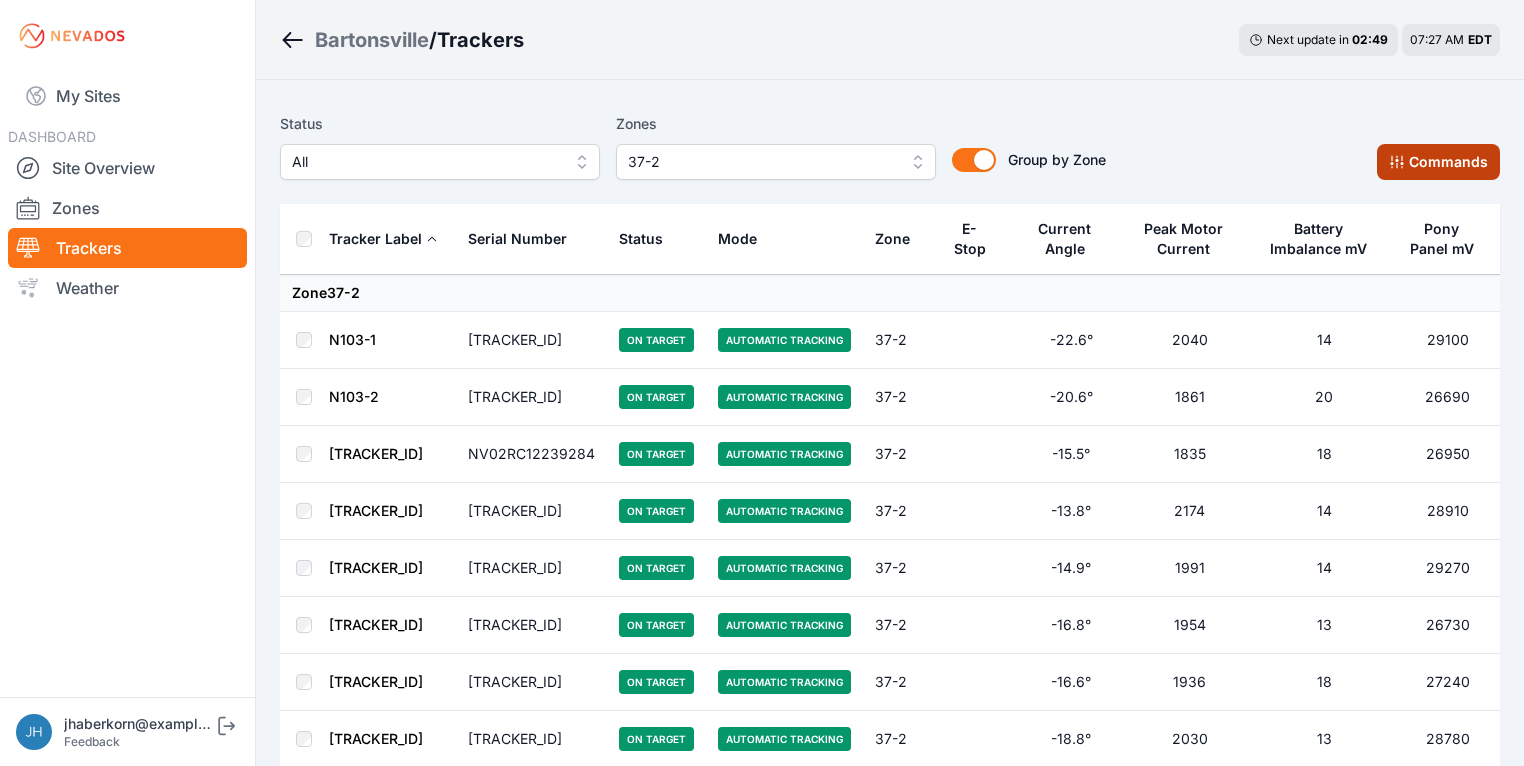 click at bounding box center [1396, 162] 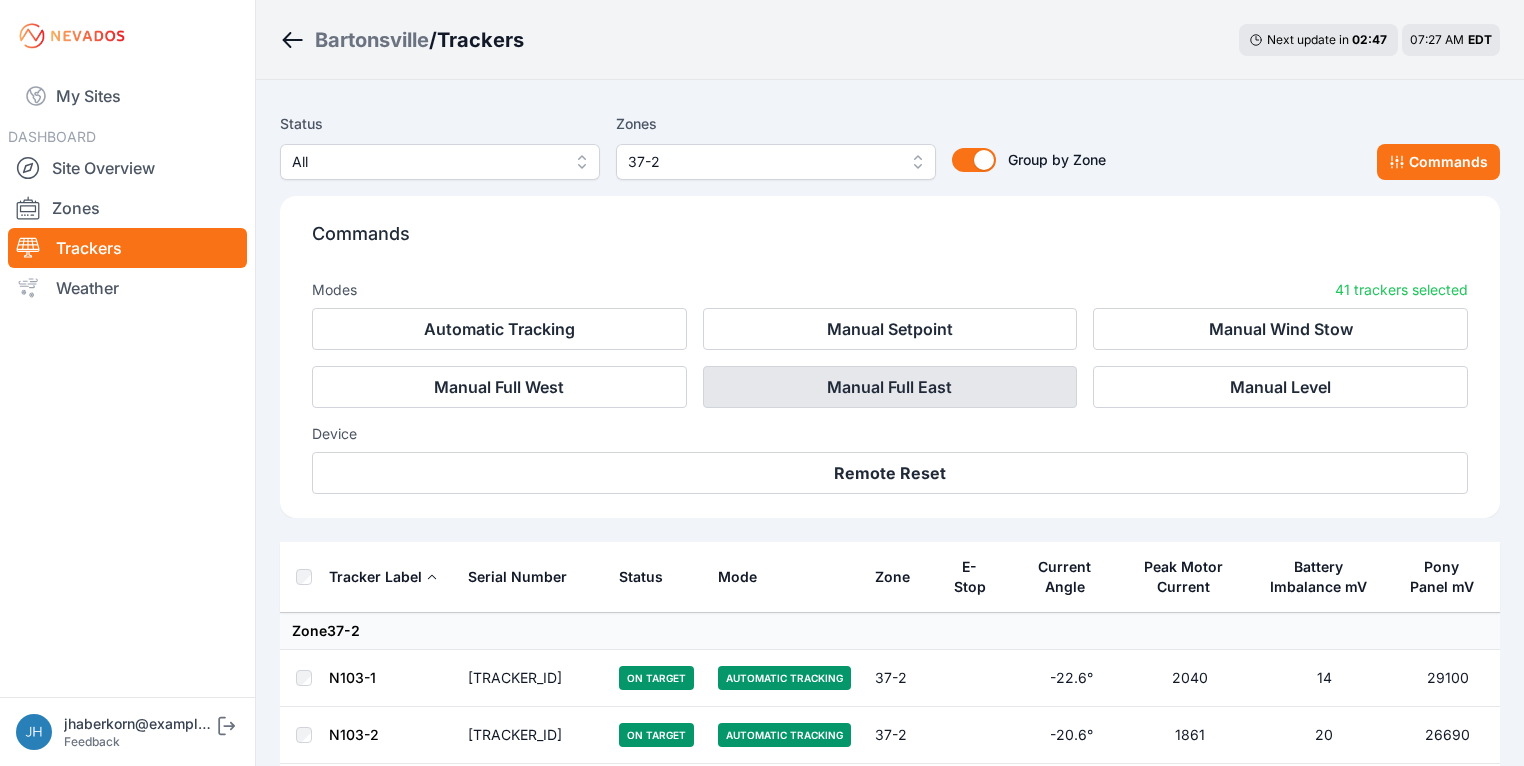 click on "Manual Full East" at bounding box center (890, 387) 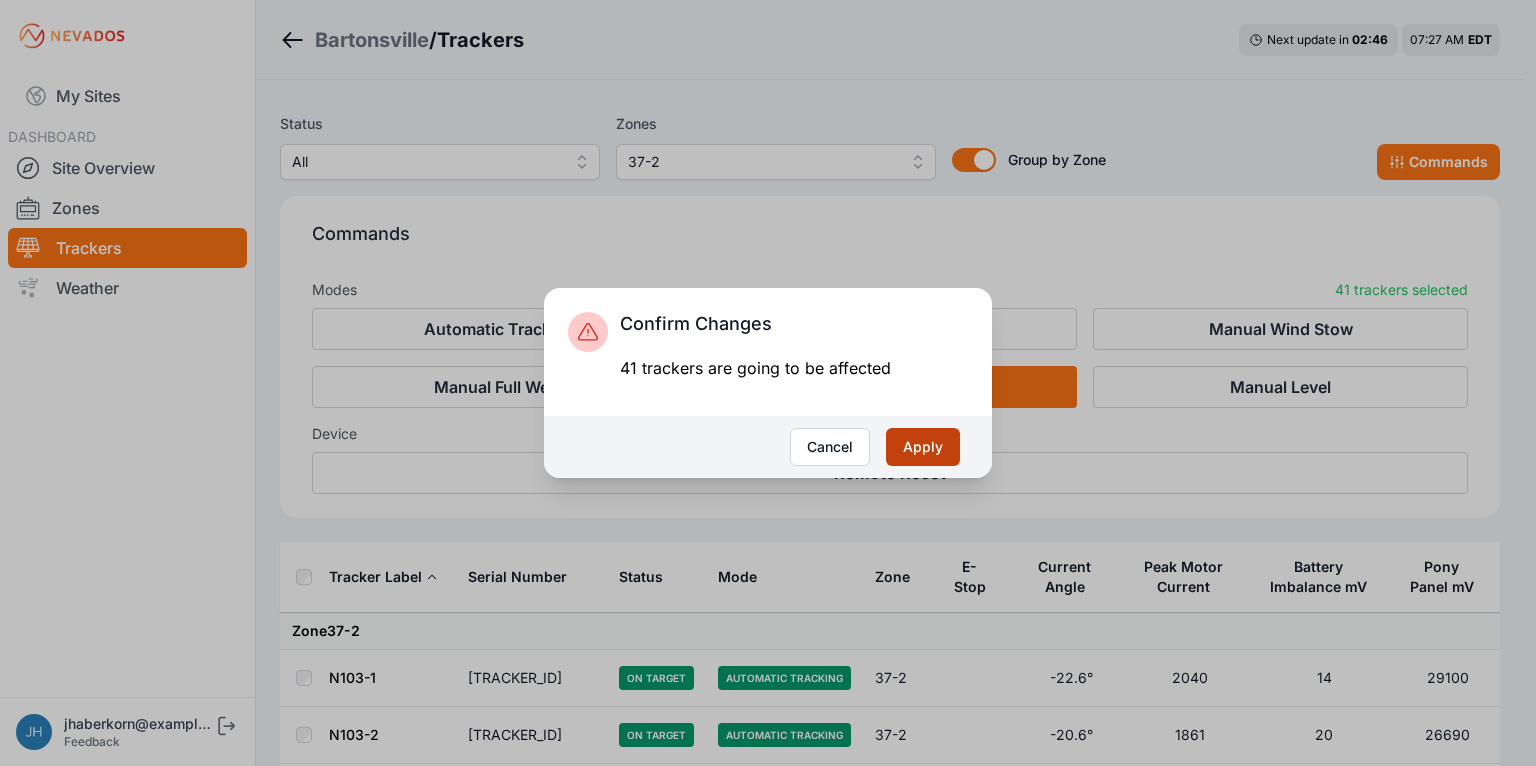 click on "Apply" at bounding box center [923, 447] 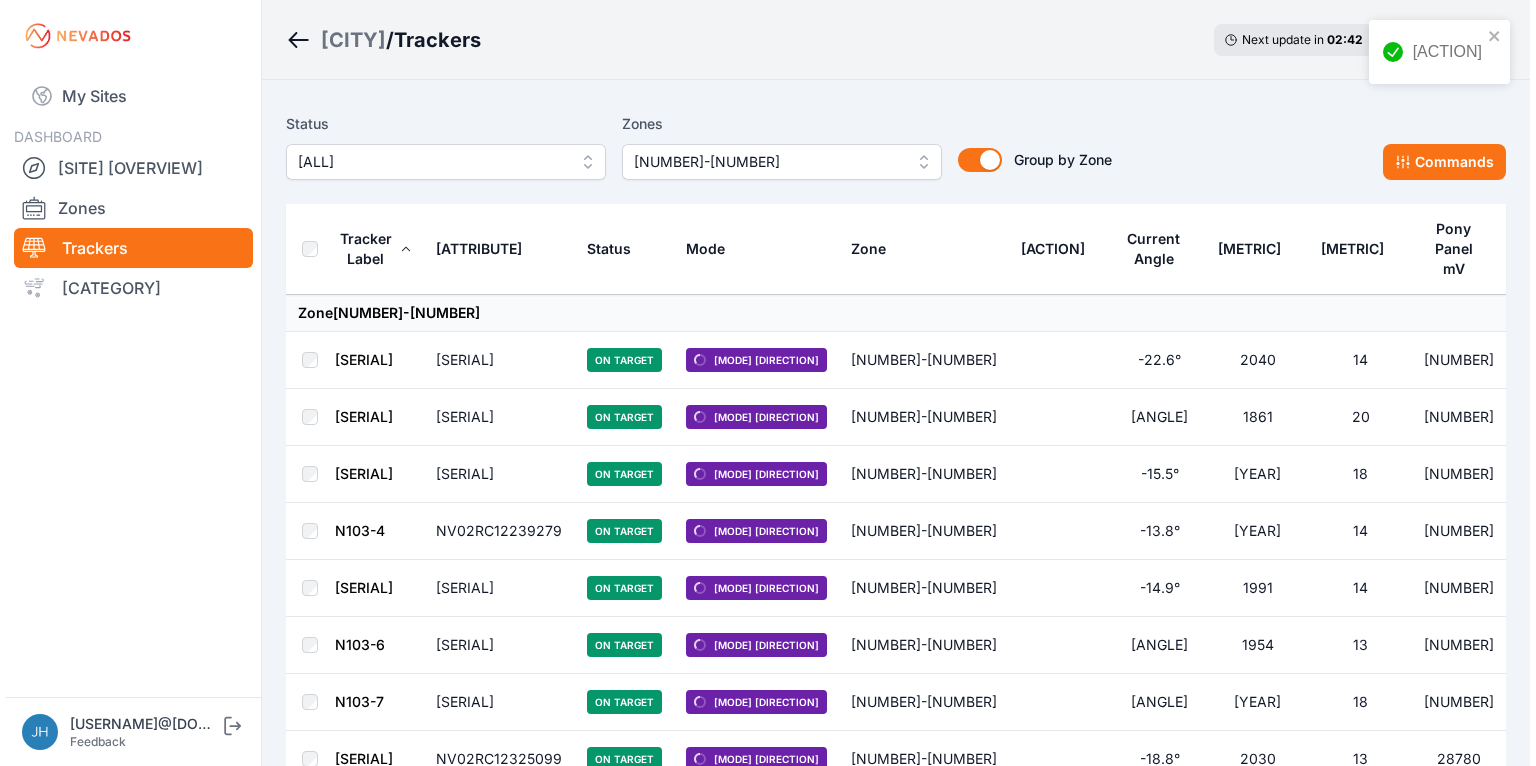 scroll, scrollTop: 0, scrollLeft: 0, axis: both 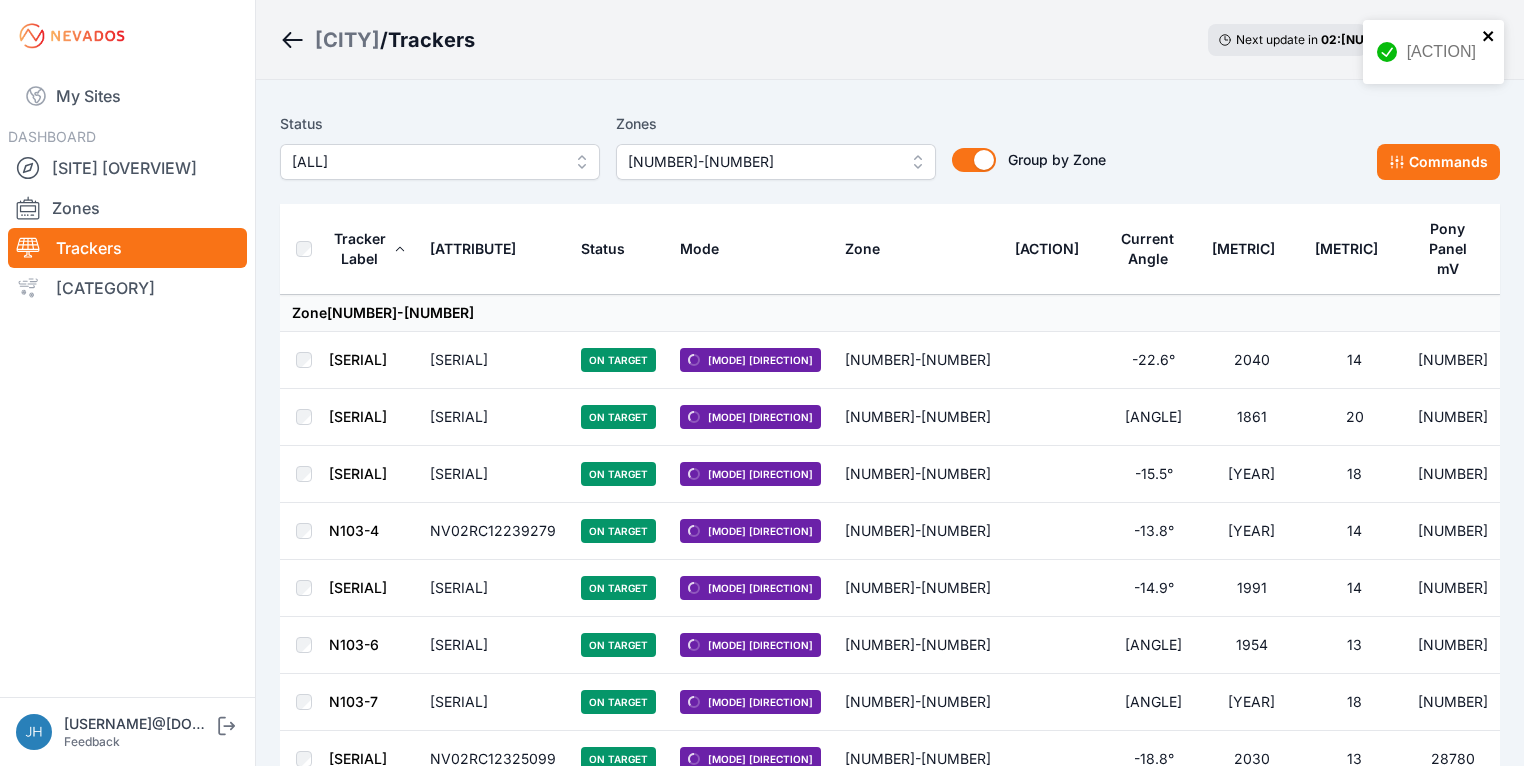 click at bounding box center (1489, 36) 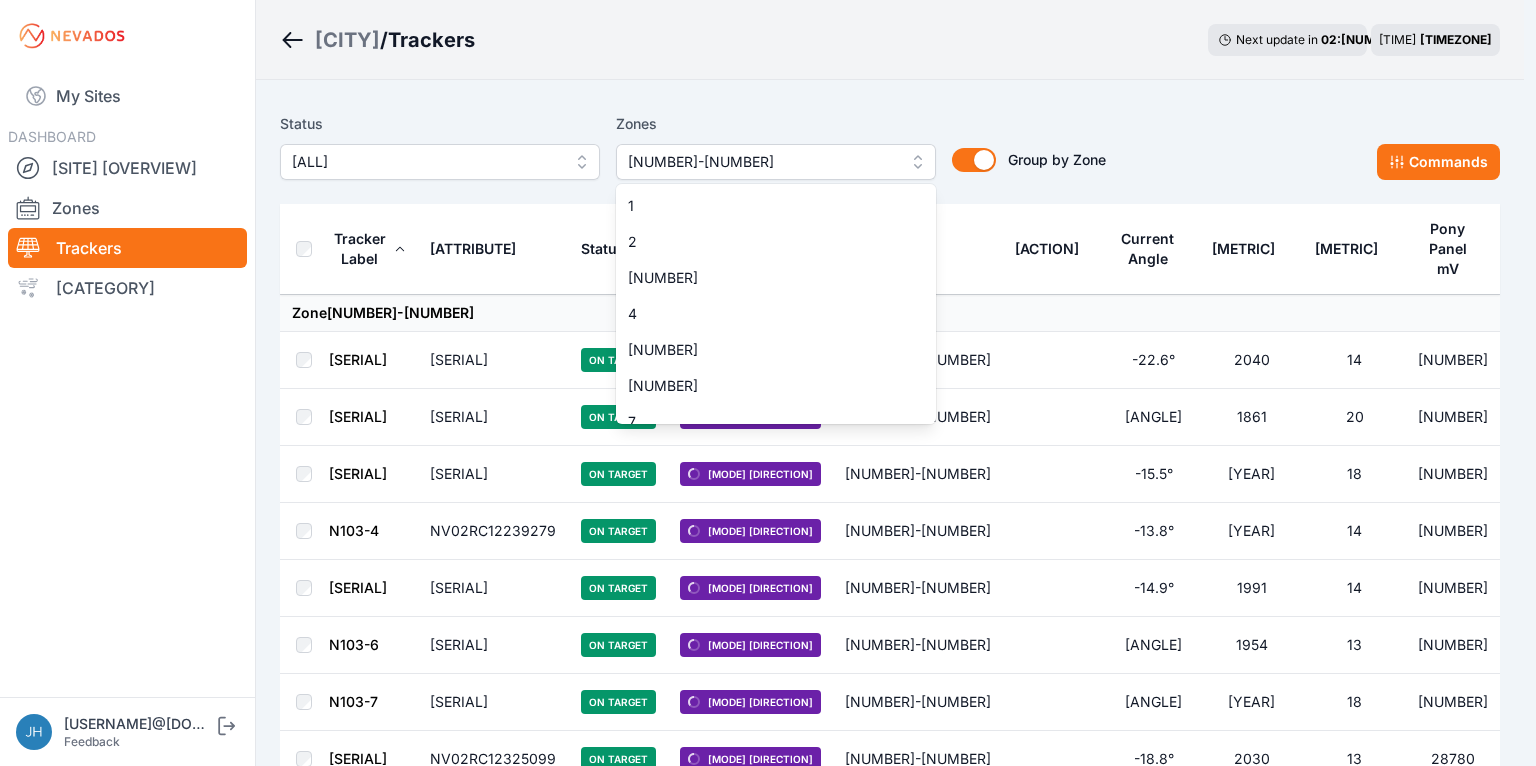 click on "37-2" at bounding box center (776, 162) 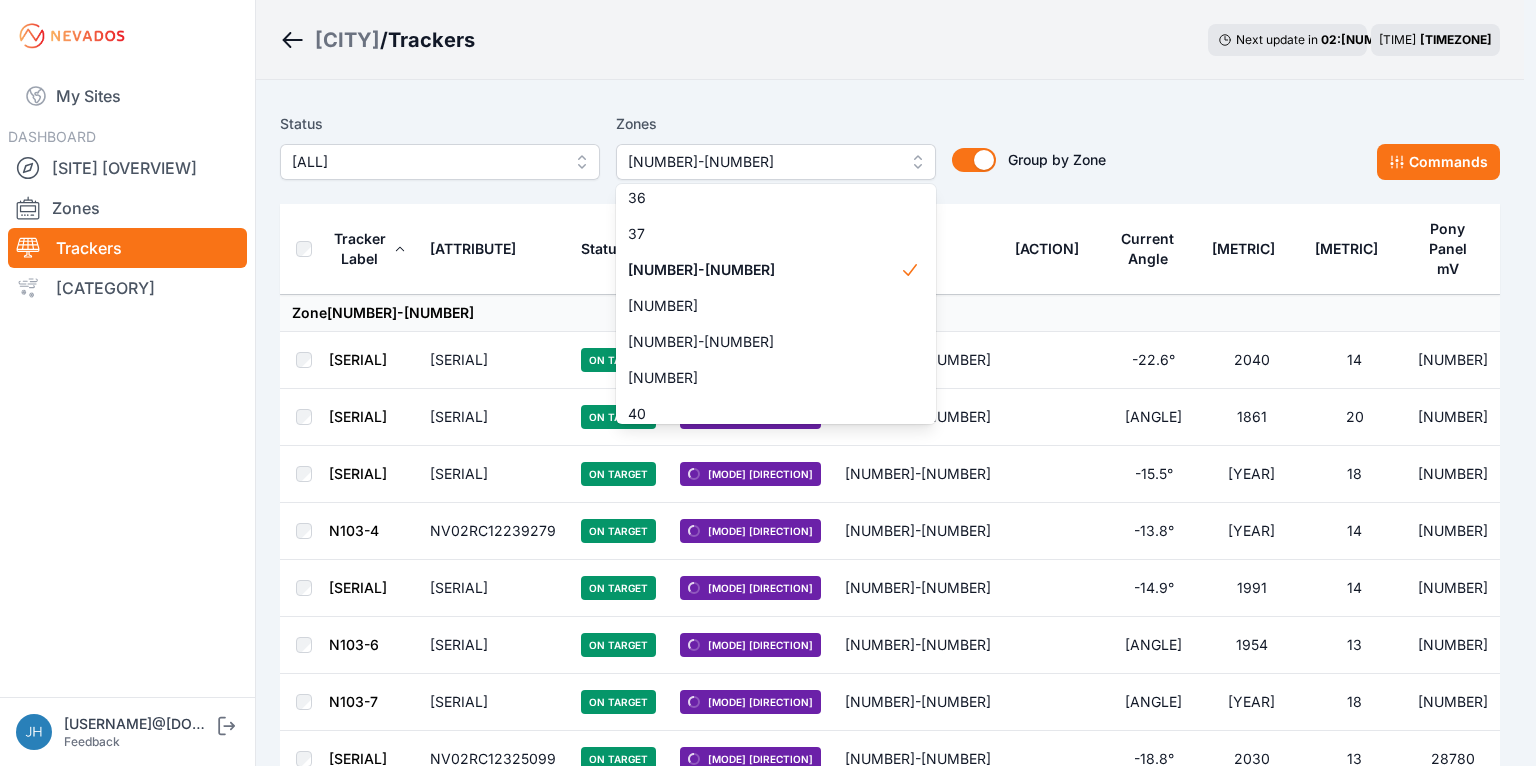 scroll, scrollTop: 1544, scrollLeft: 0, axis: vertical 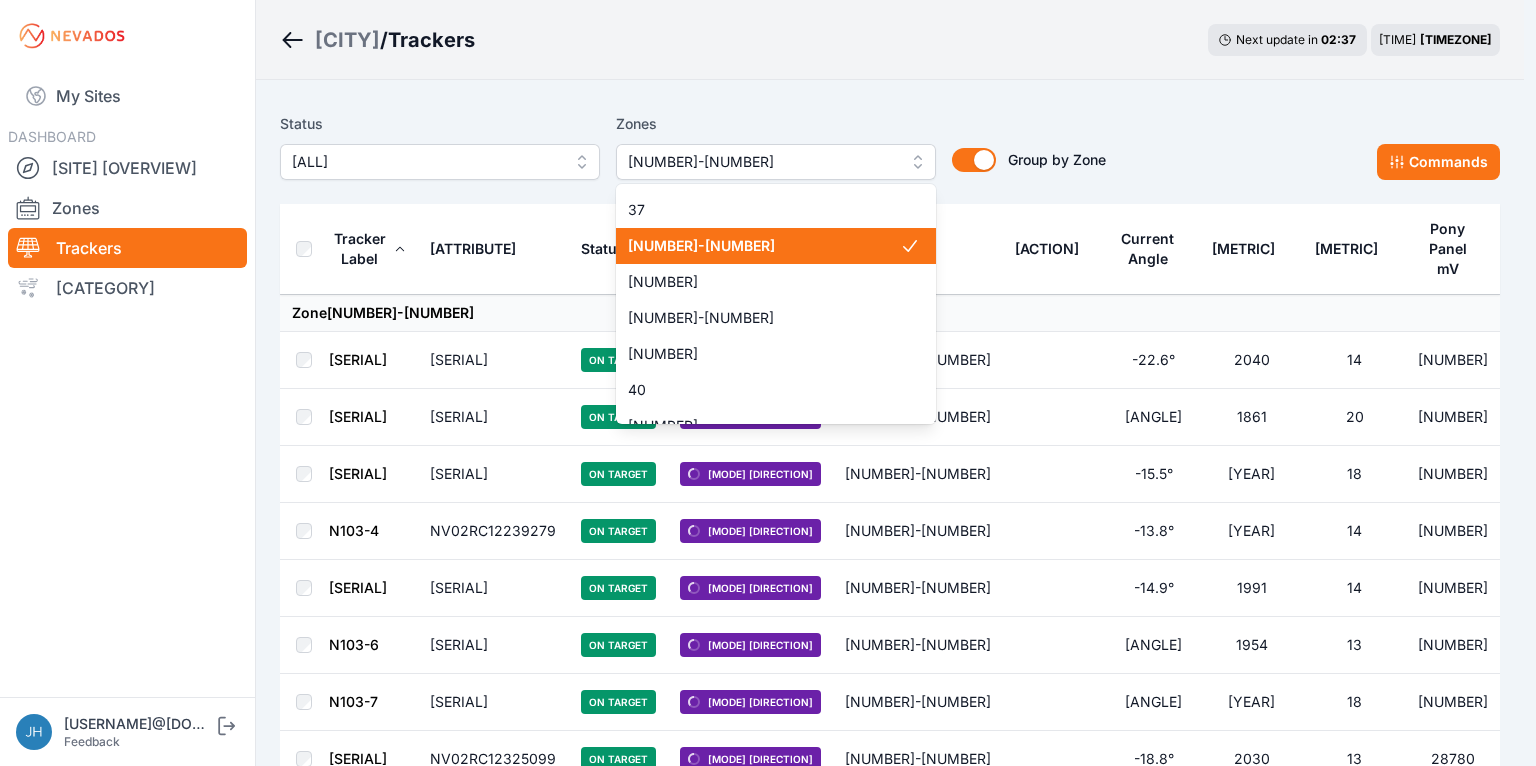 click on "37-2" at bounding box center [764, 246] 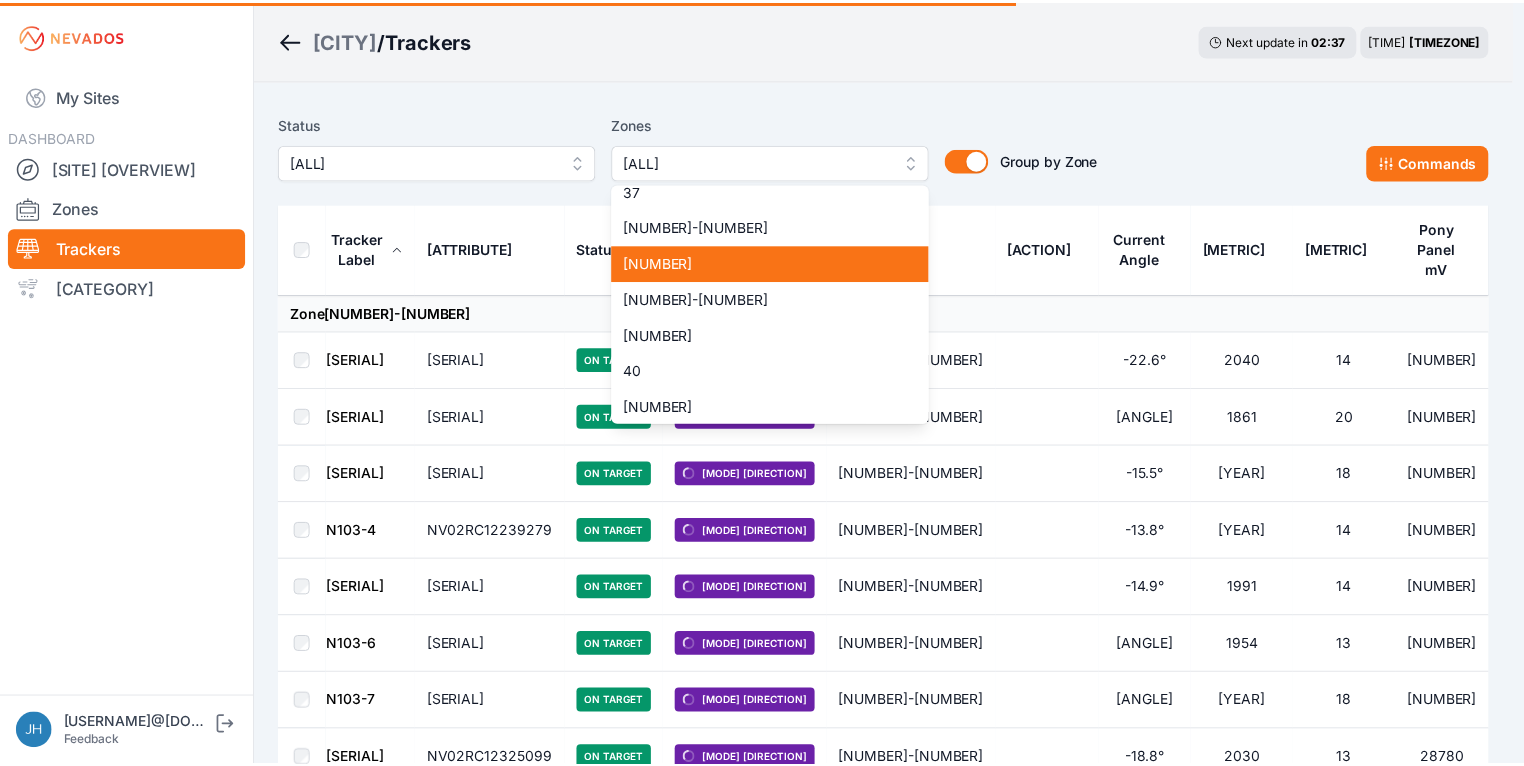 scroll, scrollTop: 1568, scrollLeft: 0, axis: vertical 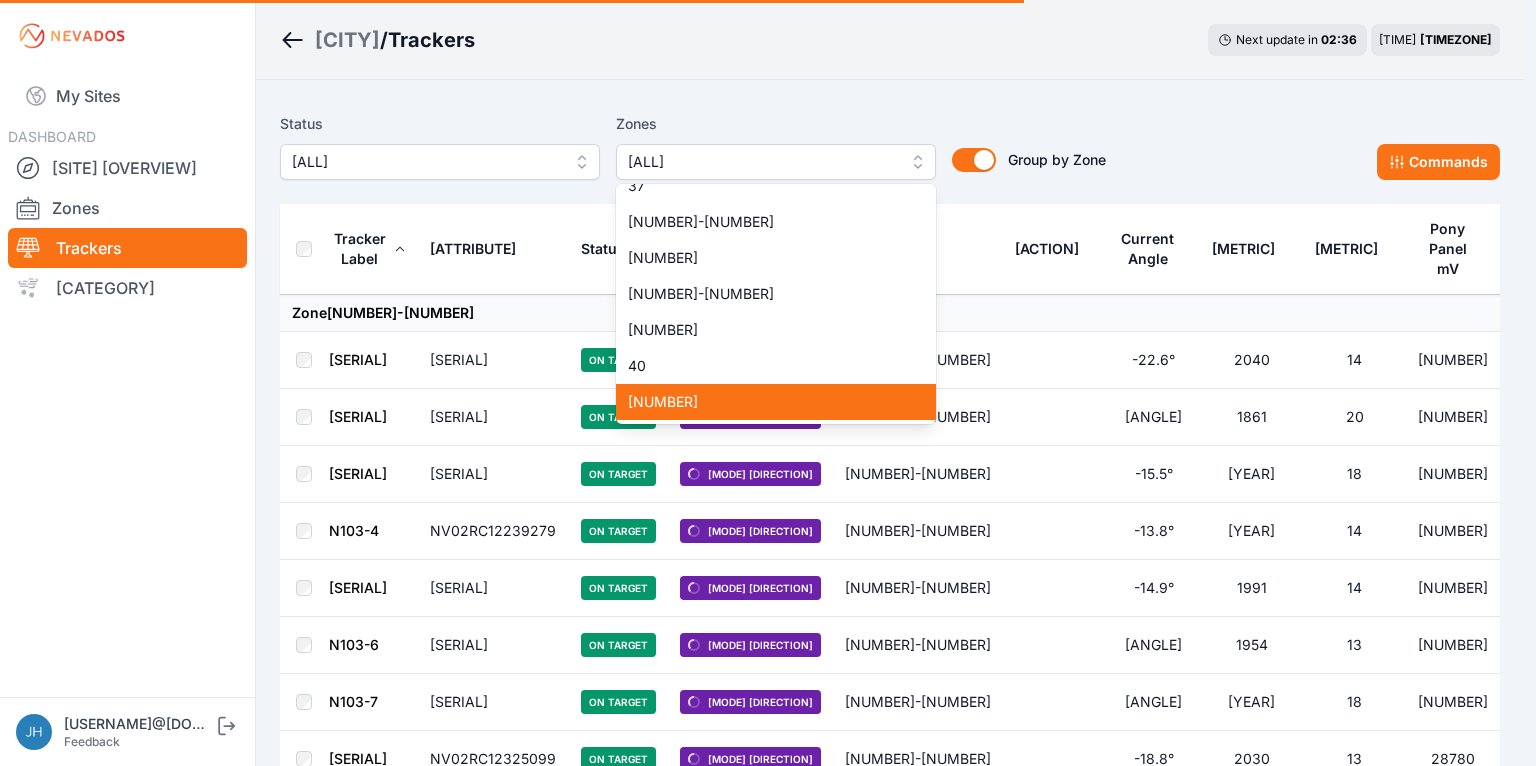 click on "41" at bounding box center [776, 402] 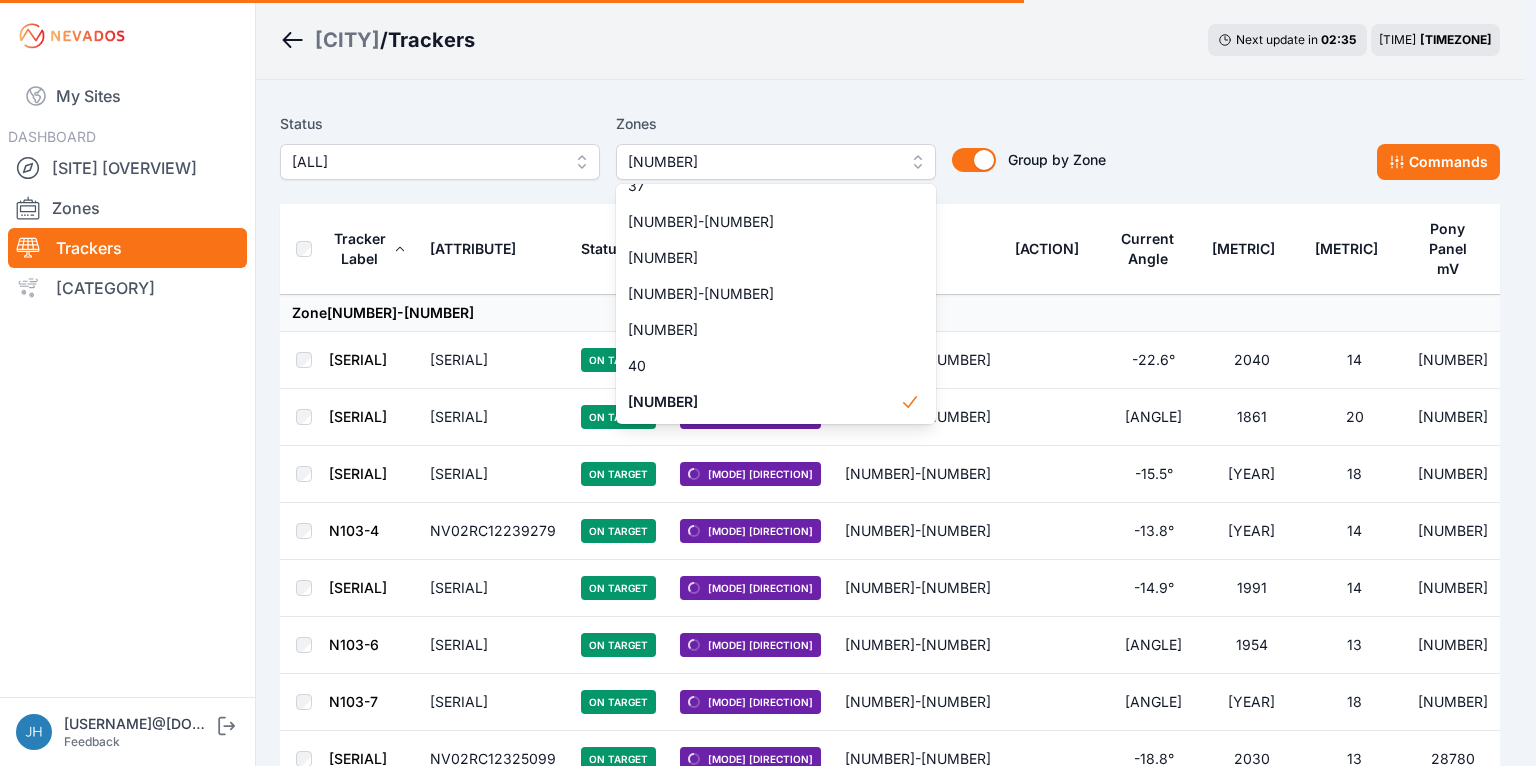 click on "Status All Zones 41 1 2 3 4 5 6 7 8 9 10 11 11-2 12 13 14 15 16 17 18 18-2 19 19-2 20 21 22 23 24 25 26 27 28 29 30 31 32 32-2 33 33-2 34 34-2 35 35-2 36 37 37-2 38 38-2 39 40 41 Group by Zone Group by Zone Commands Tracker Label Serial Number Status Mode Zone E-Stop Current Angle Peak Motor Current Battery Imbalance mV Pony Panel mV Zone  37-2 N103-1 NV02RC12239278 On Target Manual Full East 37-2 -22.6° 2040 14 29100 N103-2 NV02RC12239285 On Target Manual Full East 37-2 -20.6° 1861 20 26690 N103-3 NV02RC12239284 On Target Manual Full East 37-2 -15.5° 1835 18 26950 N103-4 NV02RC12239279 On Target Manual Full East 37-2 -13.8° 2174 14 28910 N103-5 NV02RC12239282 On Target Manual Full East 37-2 -14.9° 1991 14 29270 N103-6 NV02RC12239280 On Target Manual Full East 37-2 -16.8° 1954 13 26730 N103-7 NV02RC12239276 On Target Manual Full East 37-2 -16.6° 1936 18 27240 N103-8 NV02RC12325099 On Target Manual Full East 37-2 -18.8° 2030 13 28780 N103-9 NV02RC12325100 On Target Manual Full East 37-2 -13.9° 1973 21" at bounding box center [890, 1430] 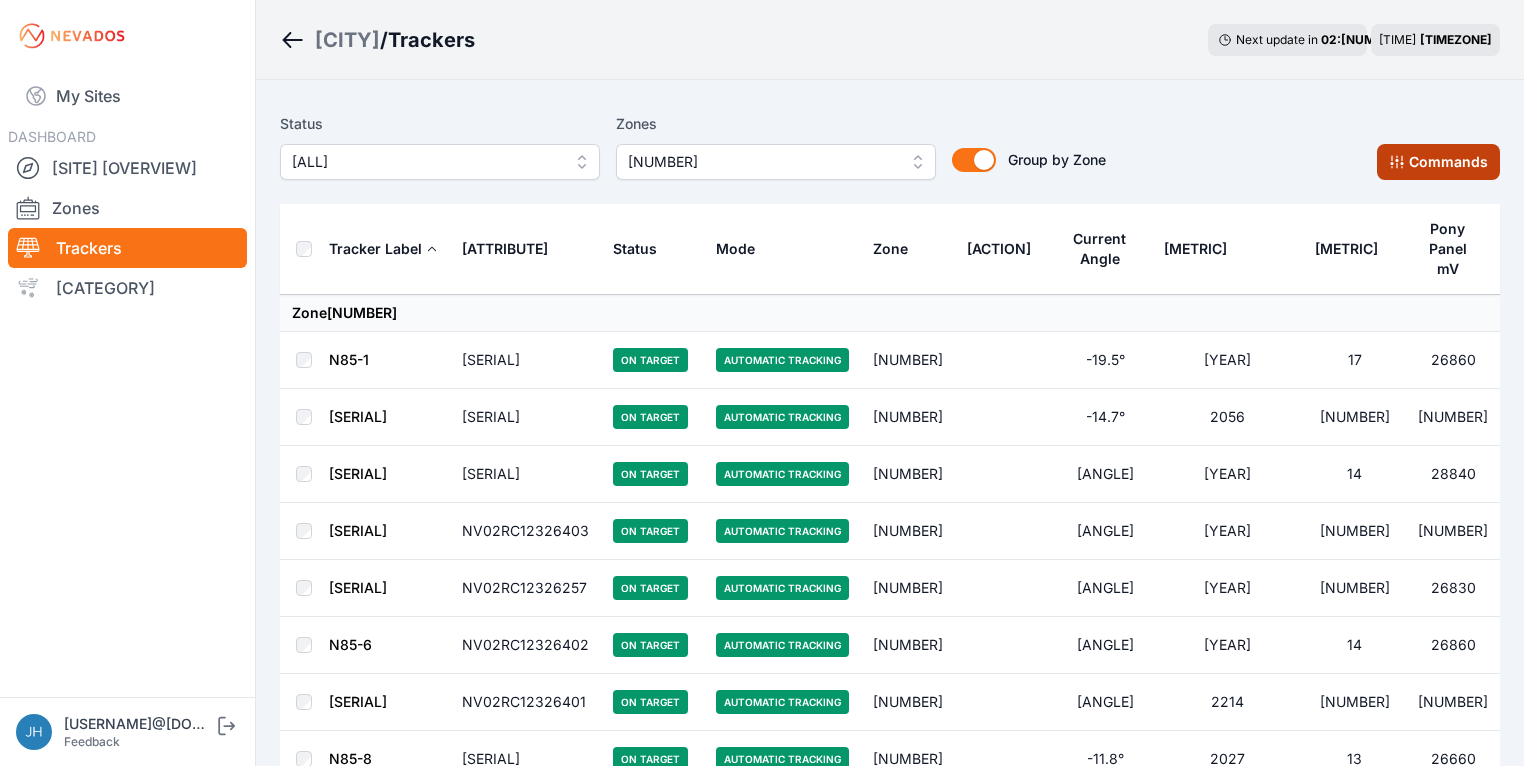 click on "Commands" at bounding box center (1438, 162) 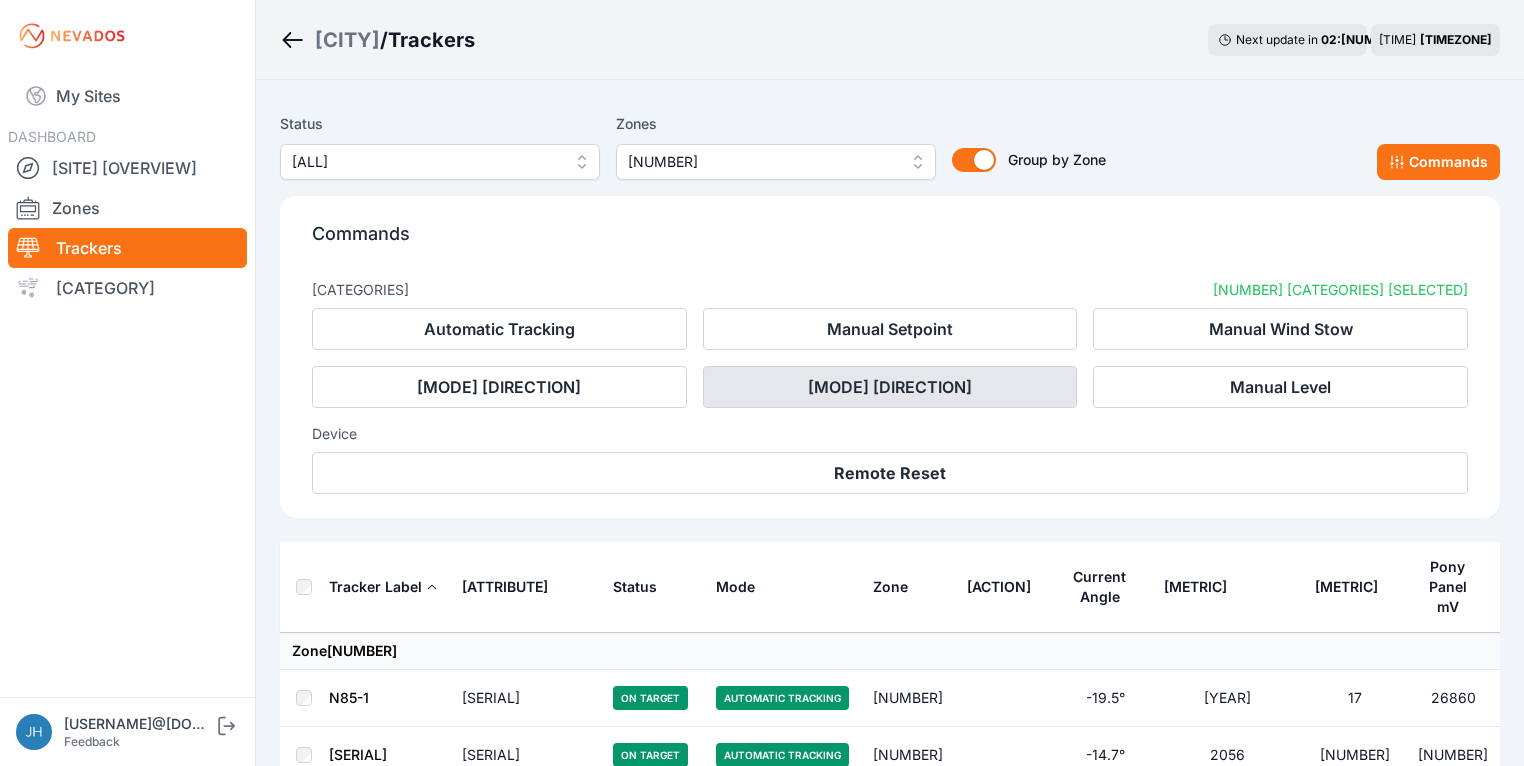 click on "Manual Full East" at bounding box center [890, 387] 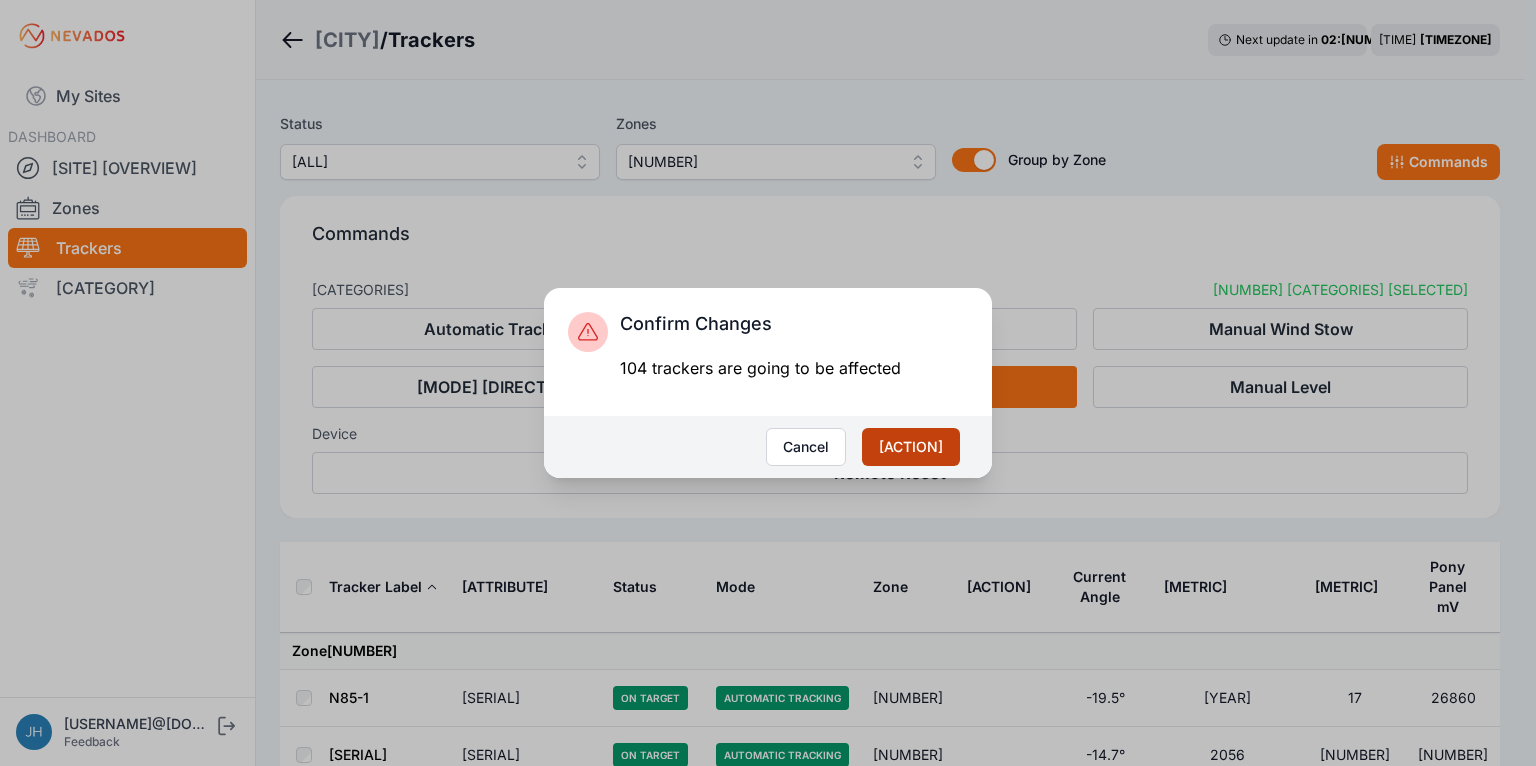 click on "Apply" at bounding box center (923, 447) 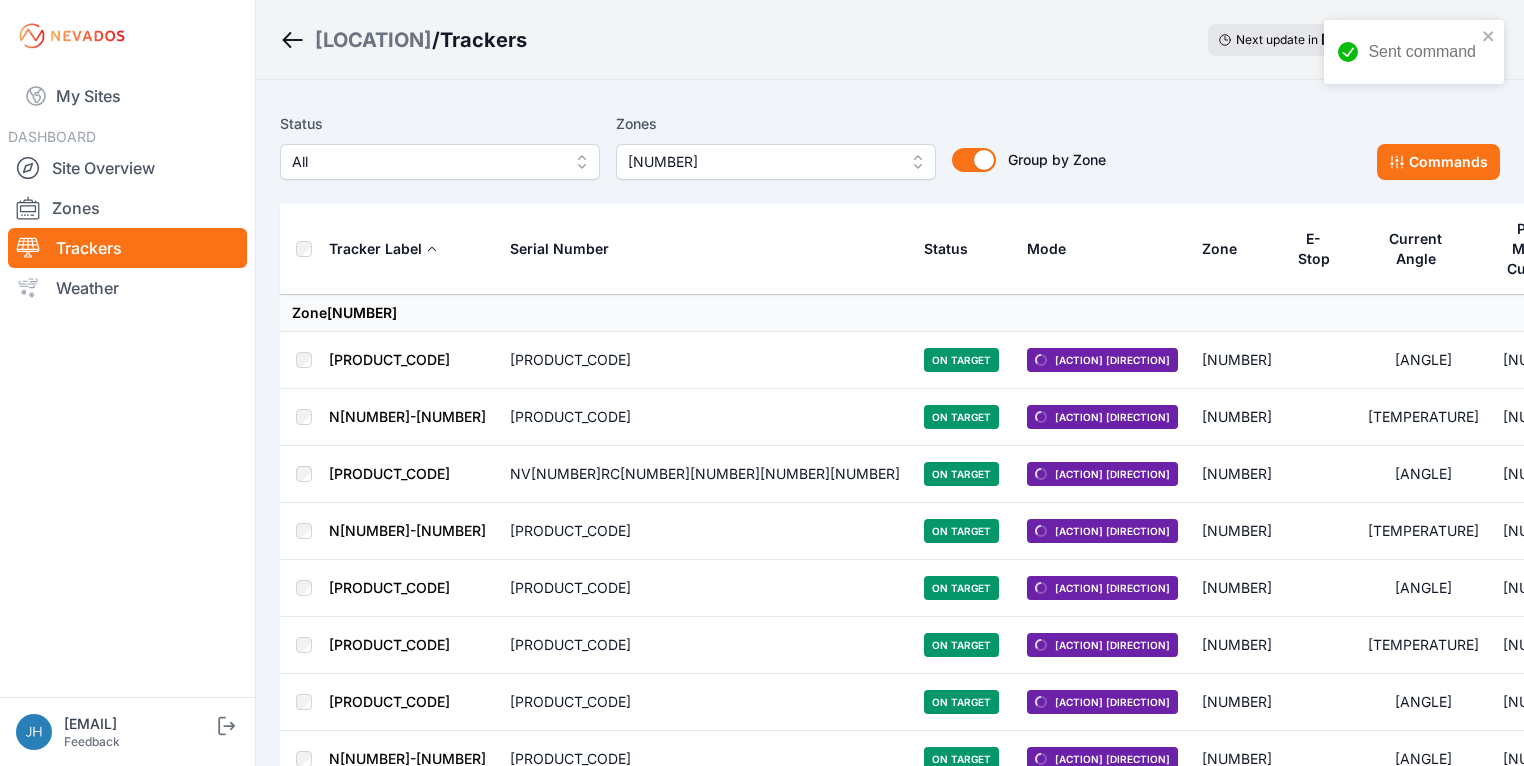 click at bounding box center (1489, 36) 